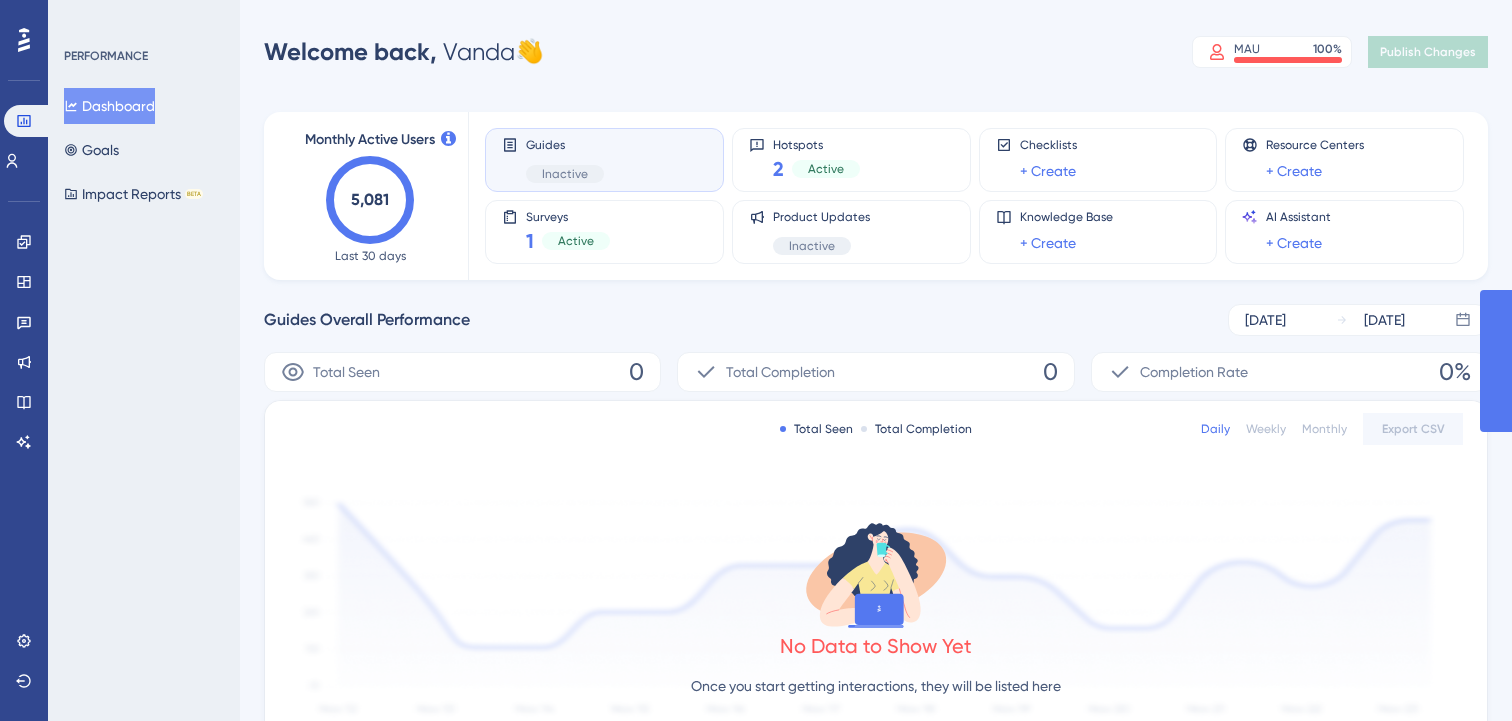 scroll, scrollTop: 0, scrollLeft: 0, axis: both 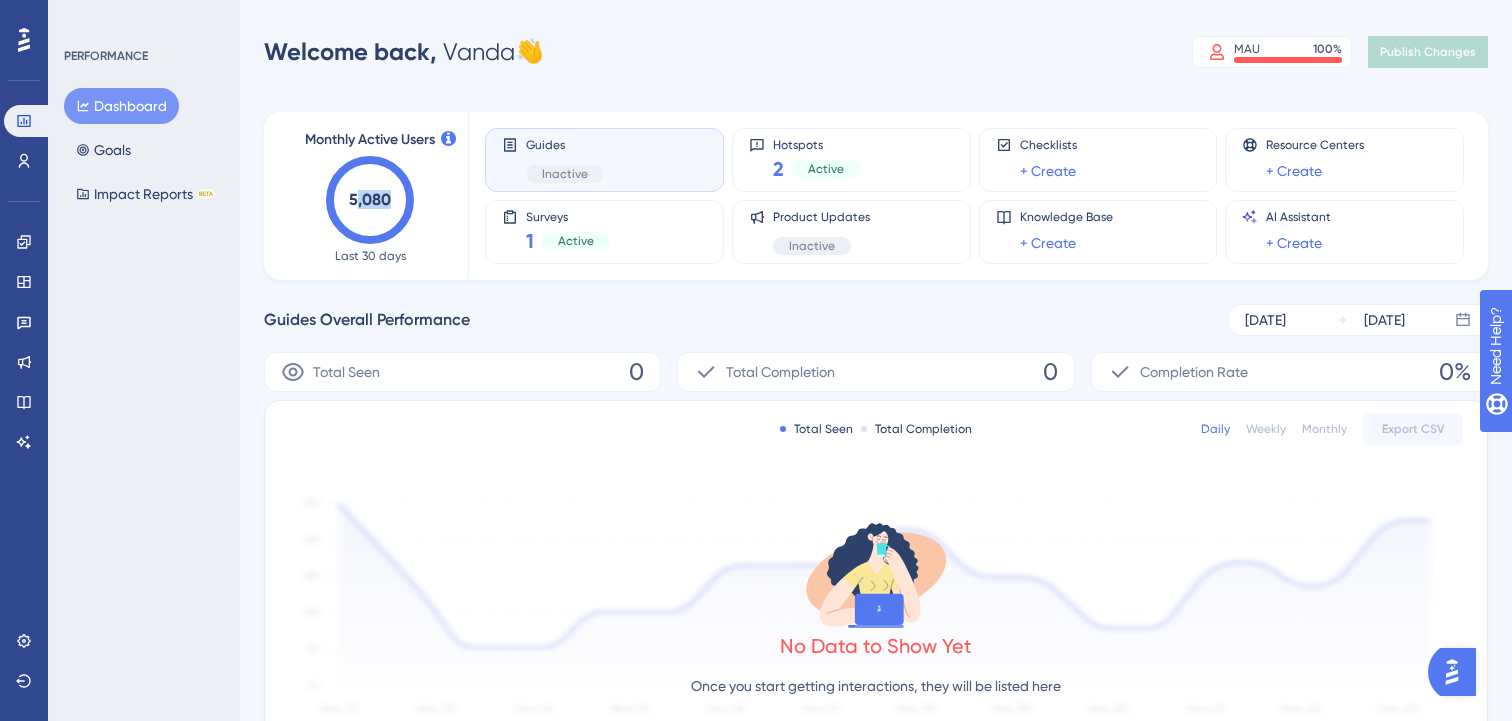 drag, startPoint x: 359, startPoint y: 202, endPoint x: 394, endPoint y: 203, distance: 35.014282 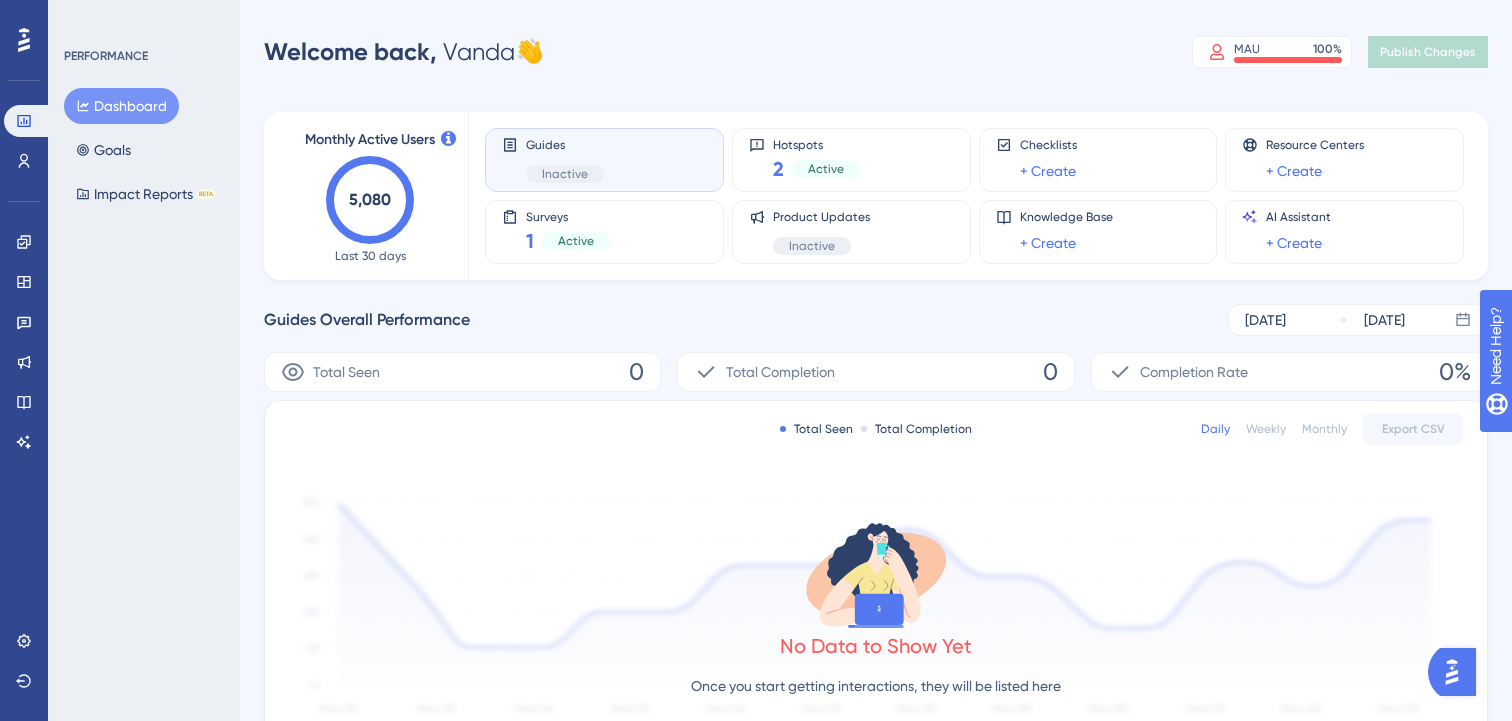 click on "5,080" 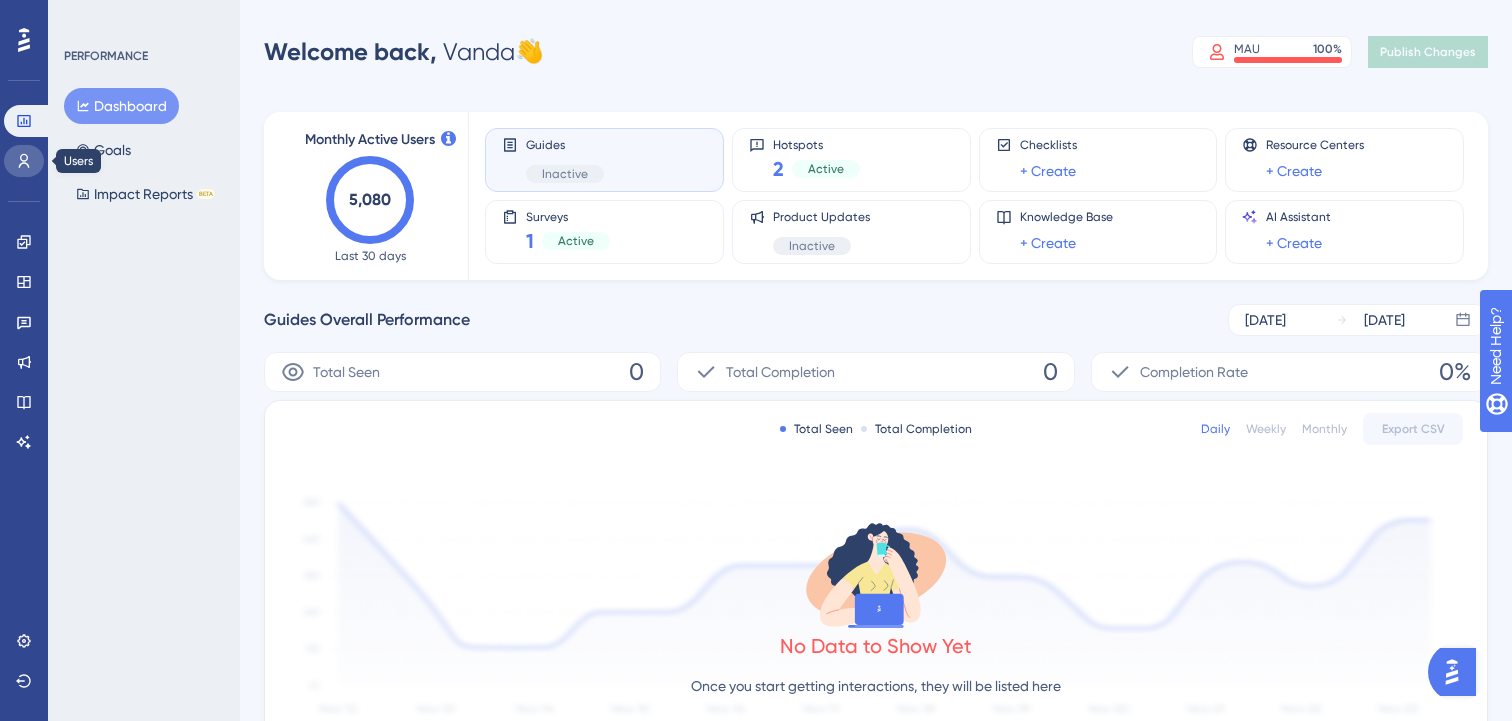 click 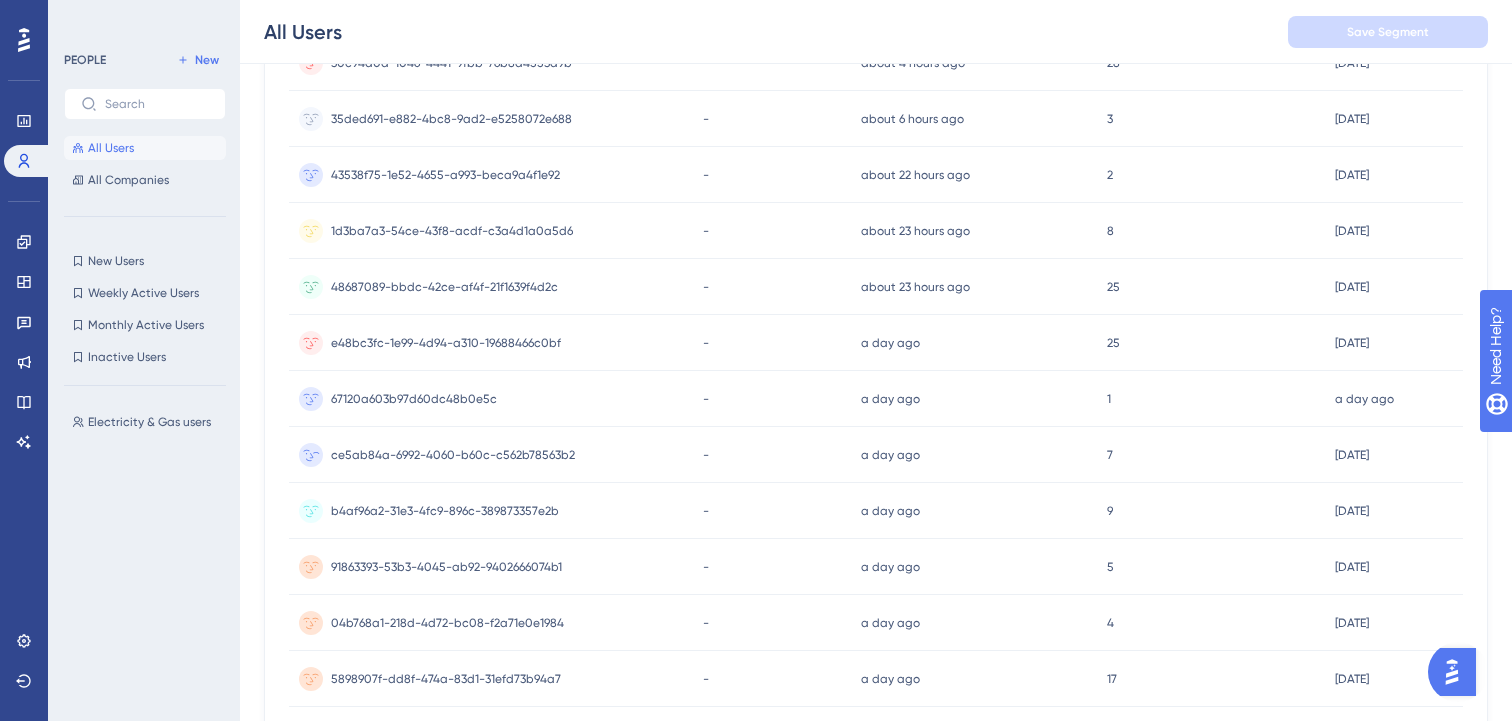 scroll, scrollTop: 566, scrollLeft: 0, axis: vertical 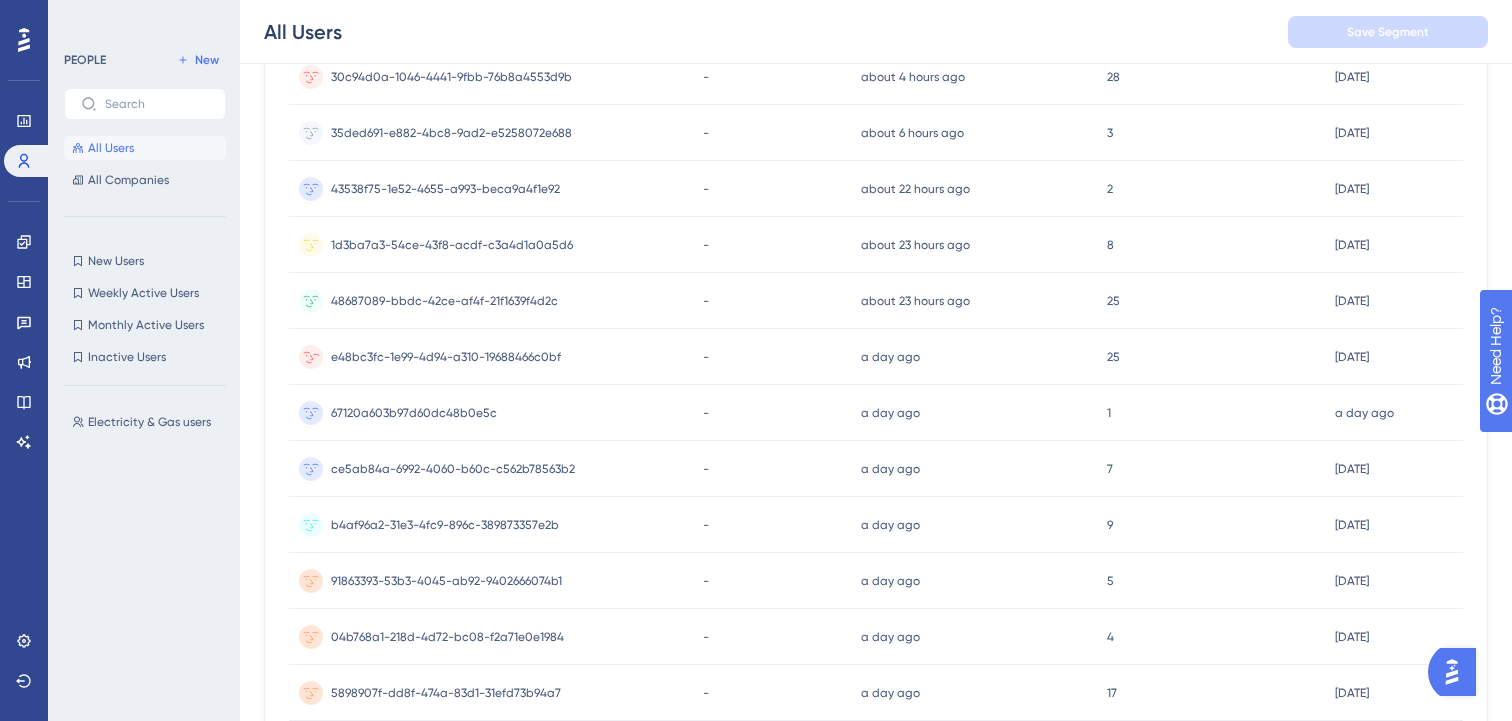 click on "e48bc3fc-1e99-4d94-a310-19688466c0bf" at bounding box center (446, 357) 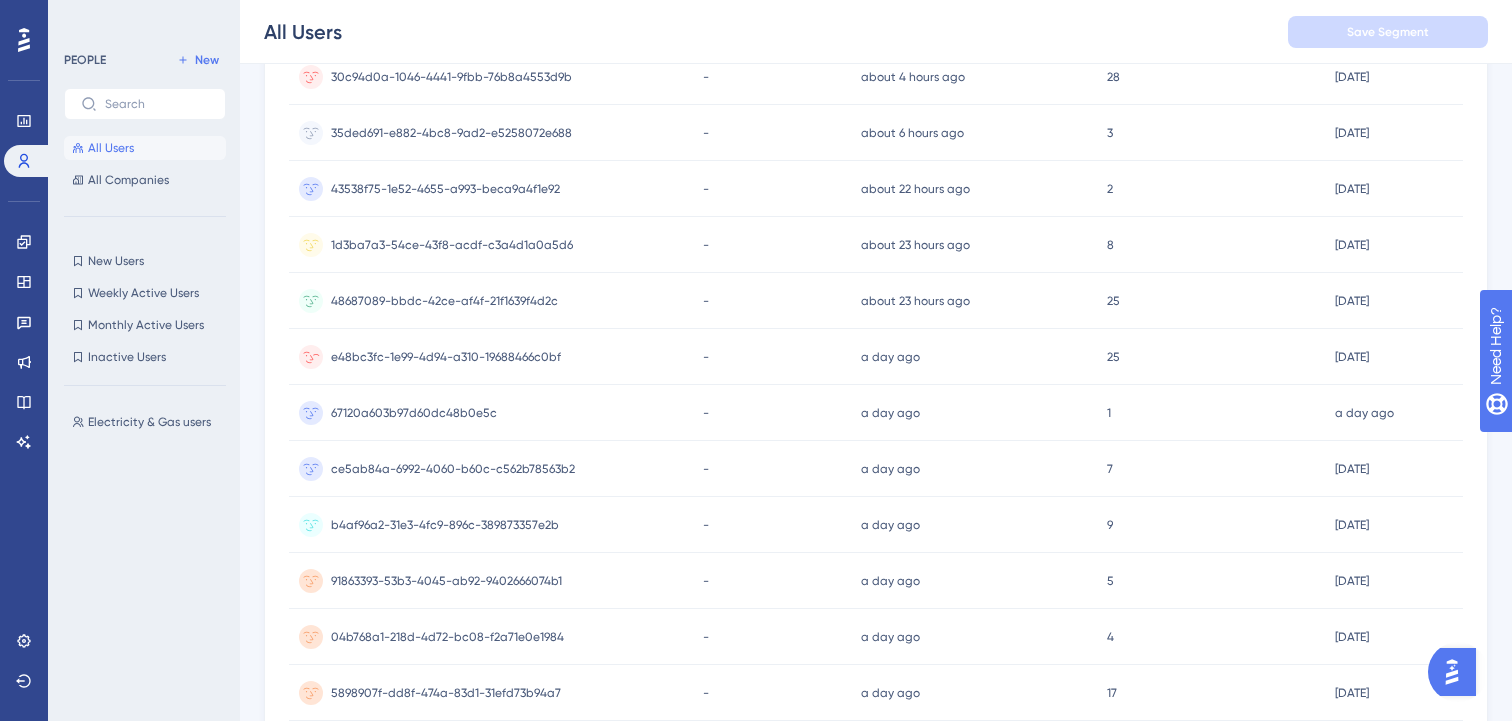 scroll, scrollTop: 0, scrollLeft: 0, axis: both 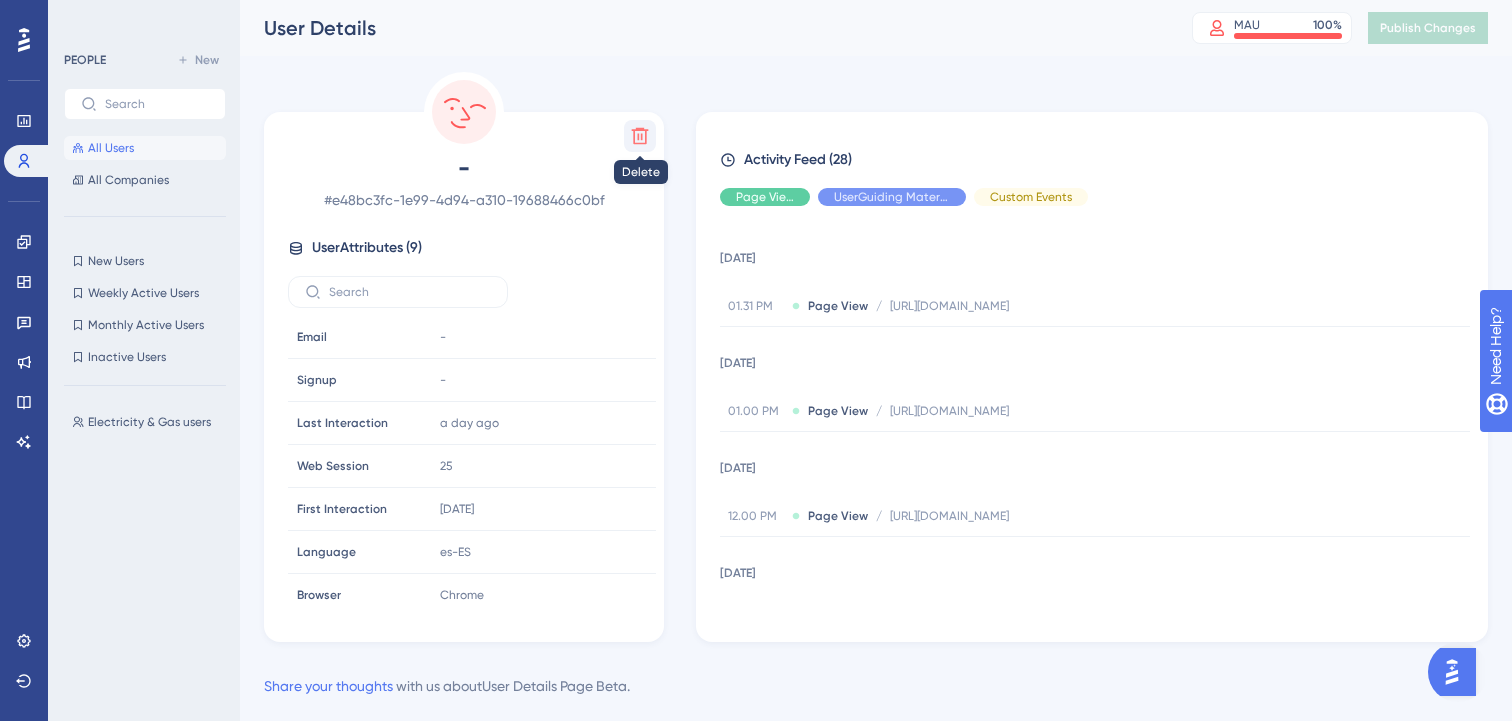 click 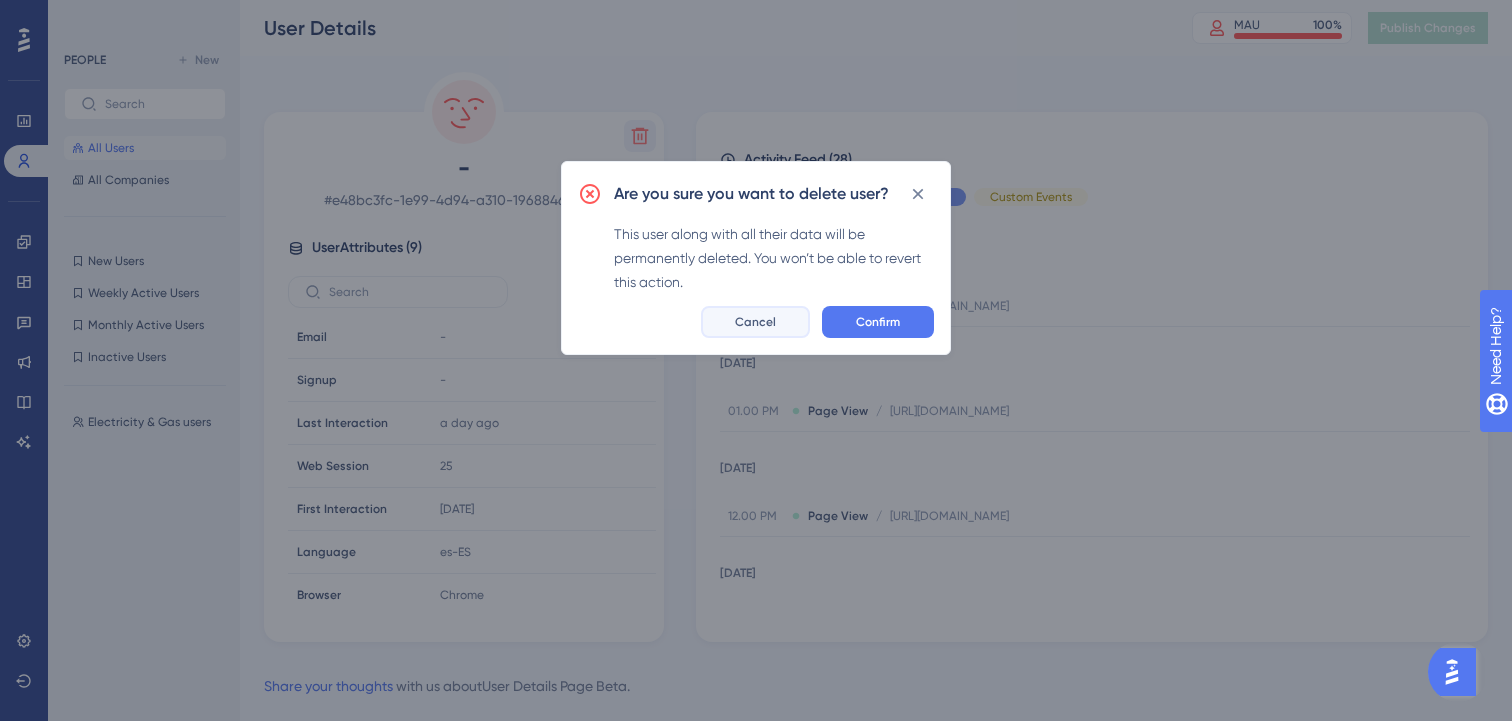 click on "Cancel" at bounding box center [755, 322] 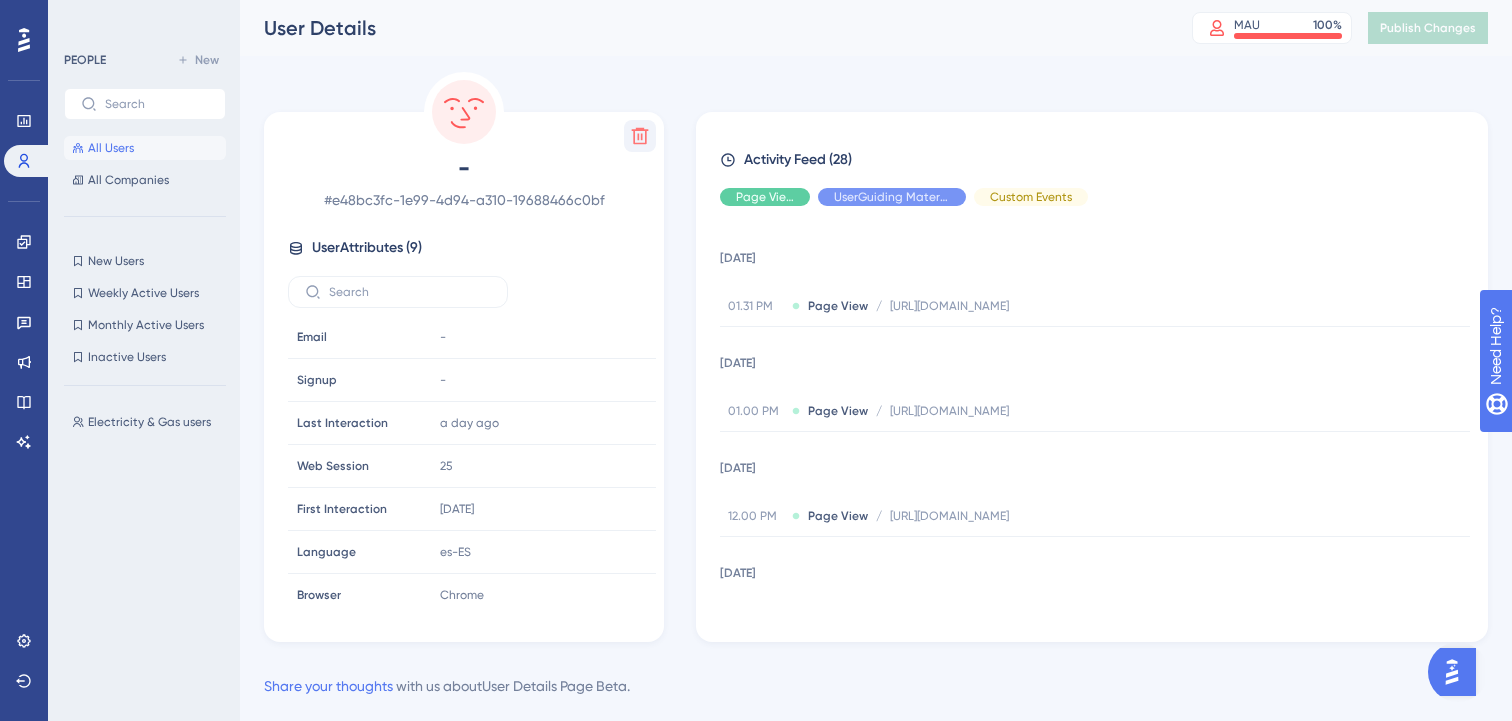 click on "All Users" at bounding box center (111, 148) 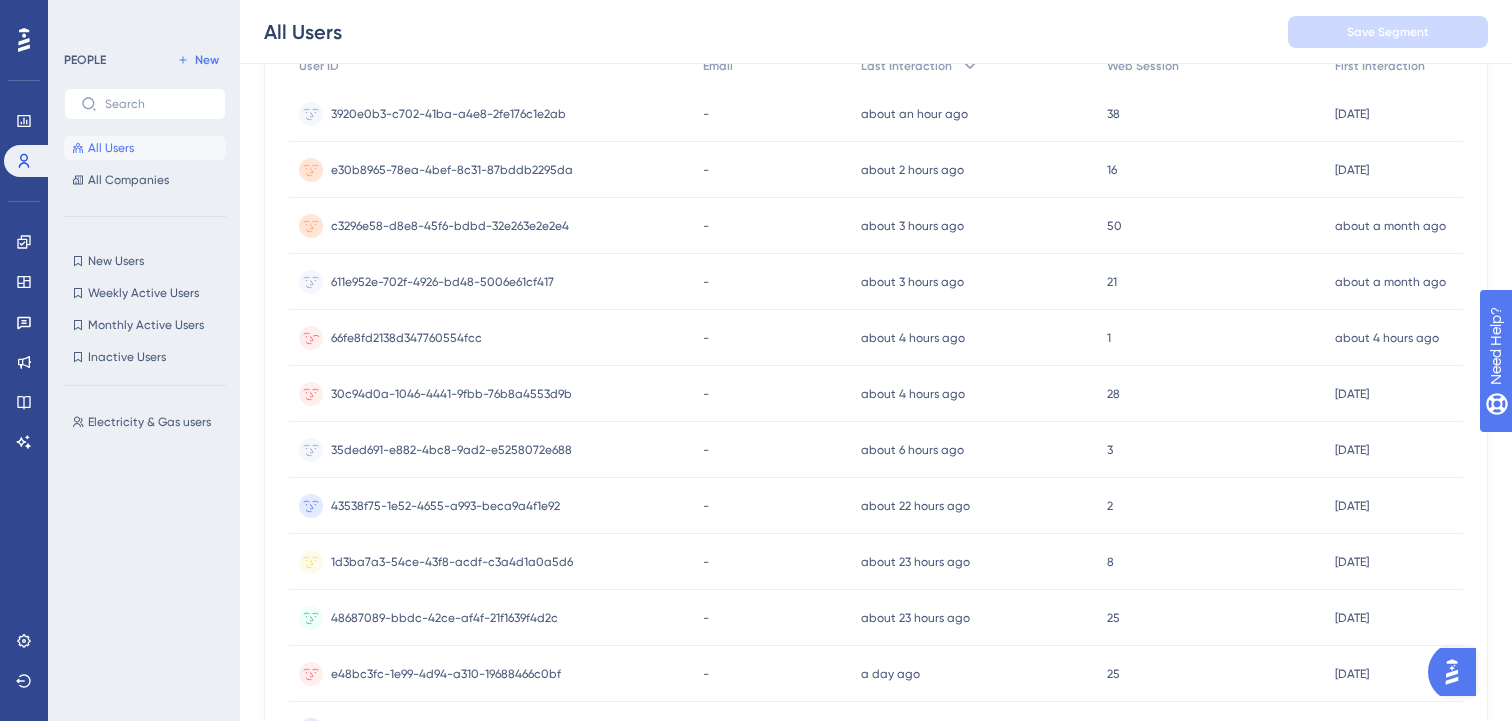 scroll, scrollTop: 0, scrollLeft: 0, axis: both 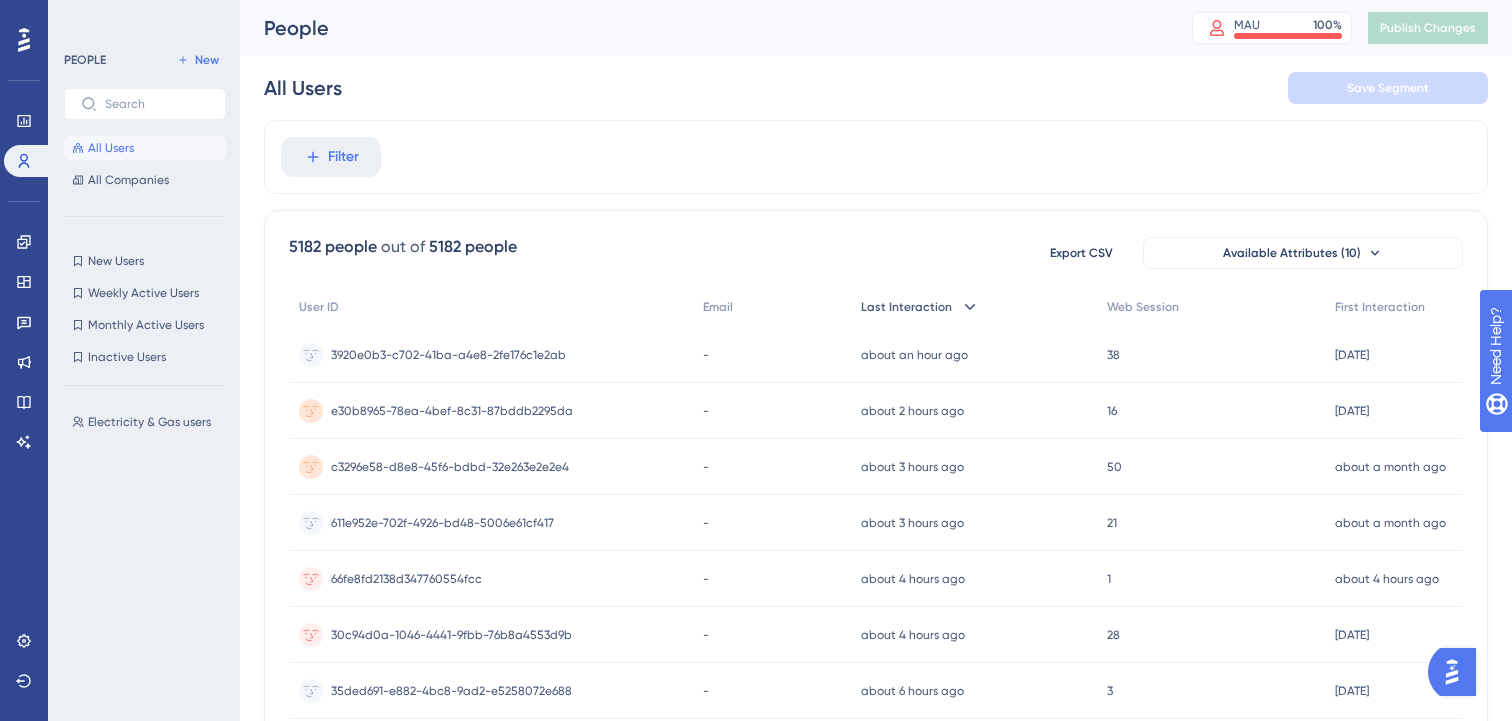 click on "Last Interaction" at bounding box center [906, 307] 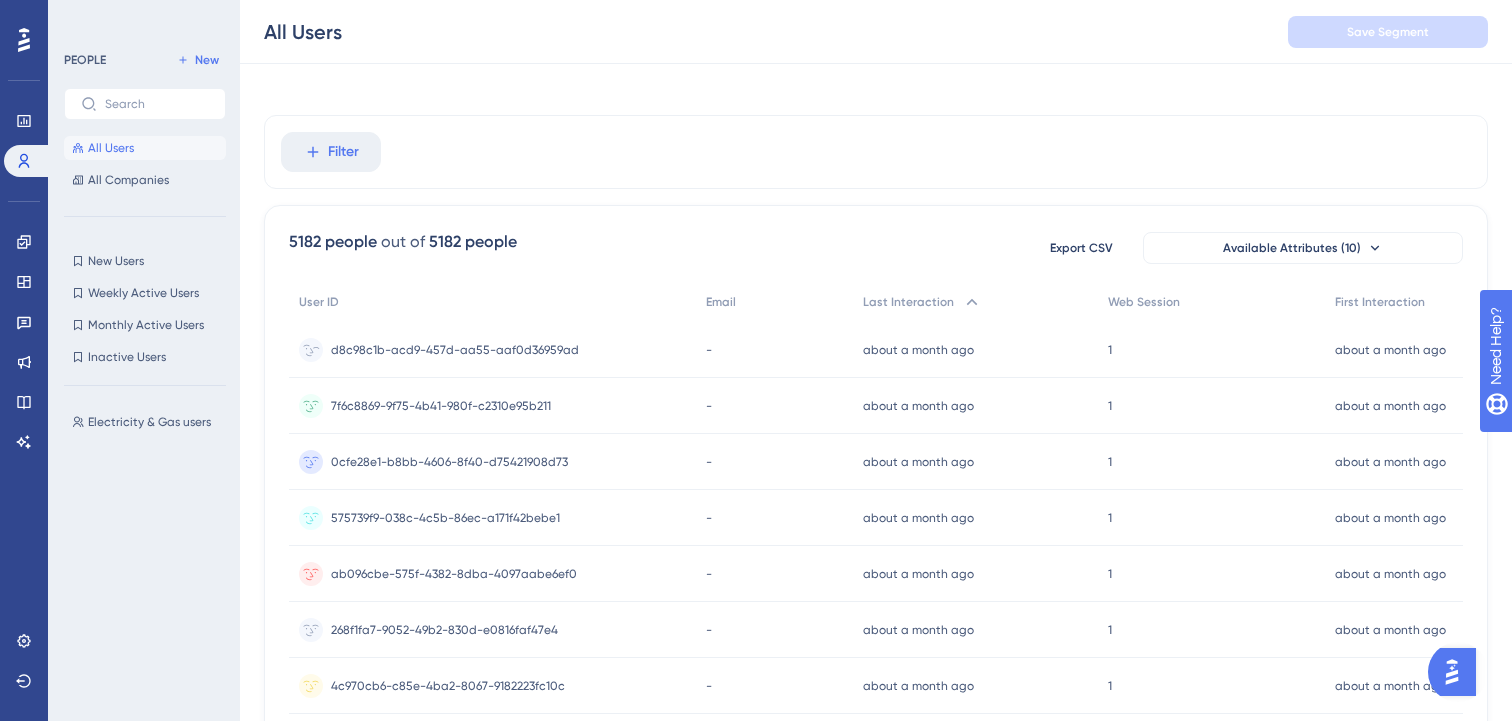 scroll, scrollTop: 0, scrollLeft: 0, axis: both 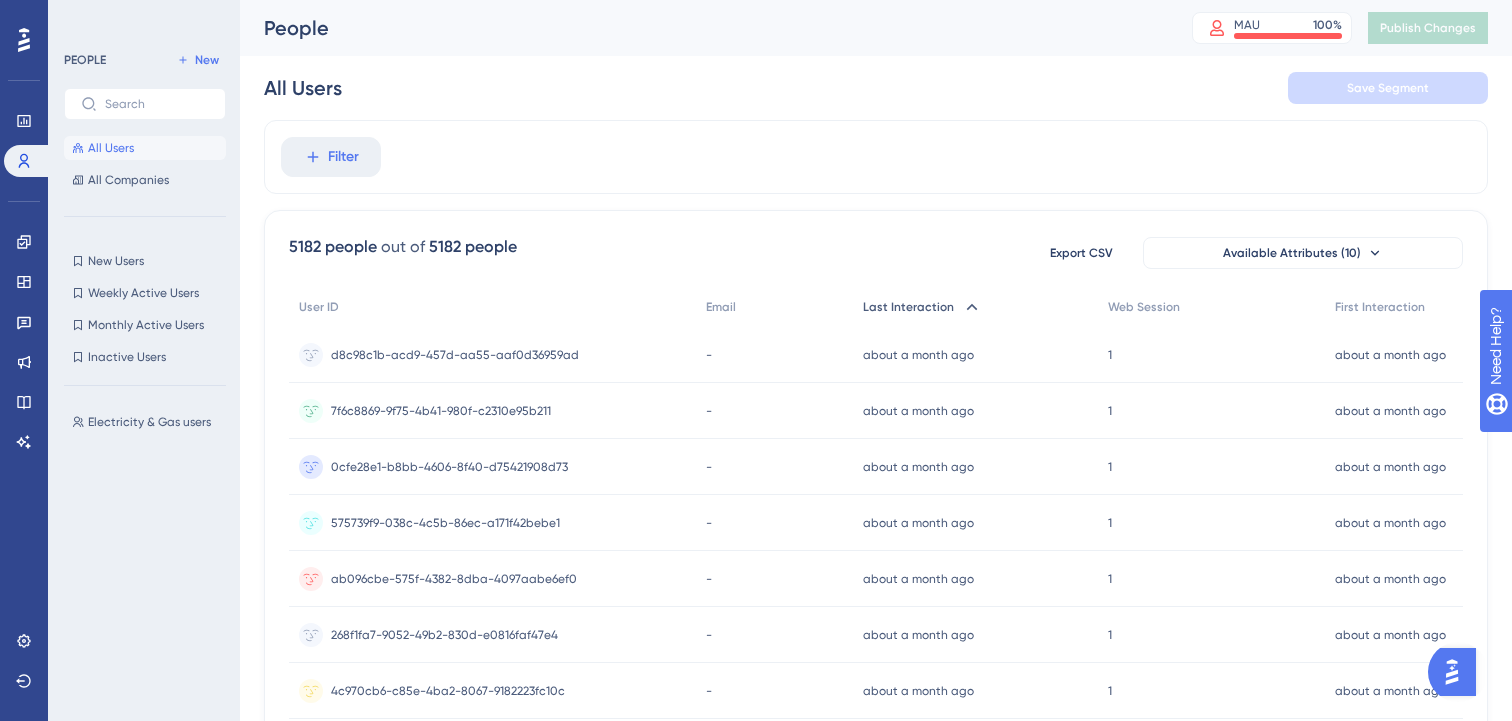 click on "Last Interaction" at bounding box center (908, 307) 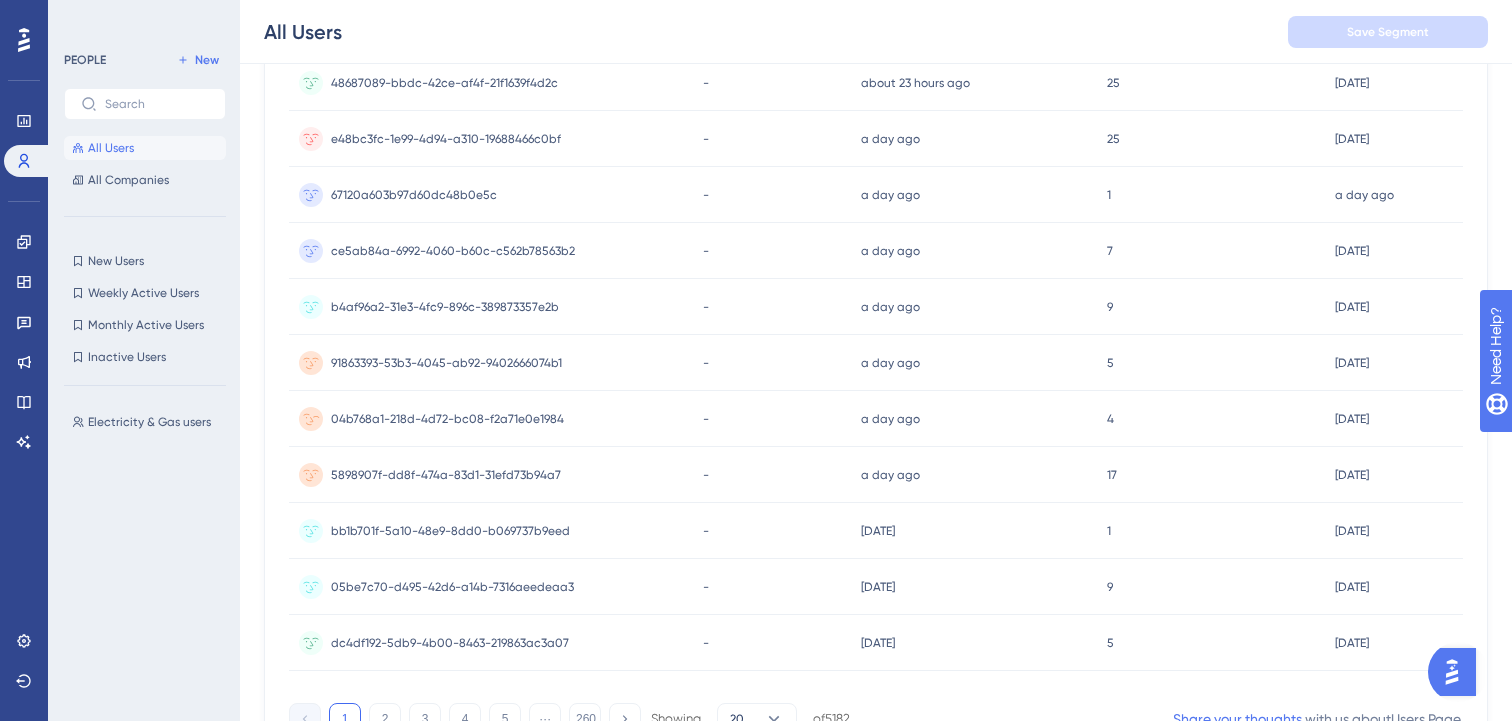 scroll, scrollTop: 846, scrollLeft: 0, axis: vertical 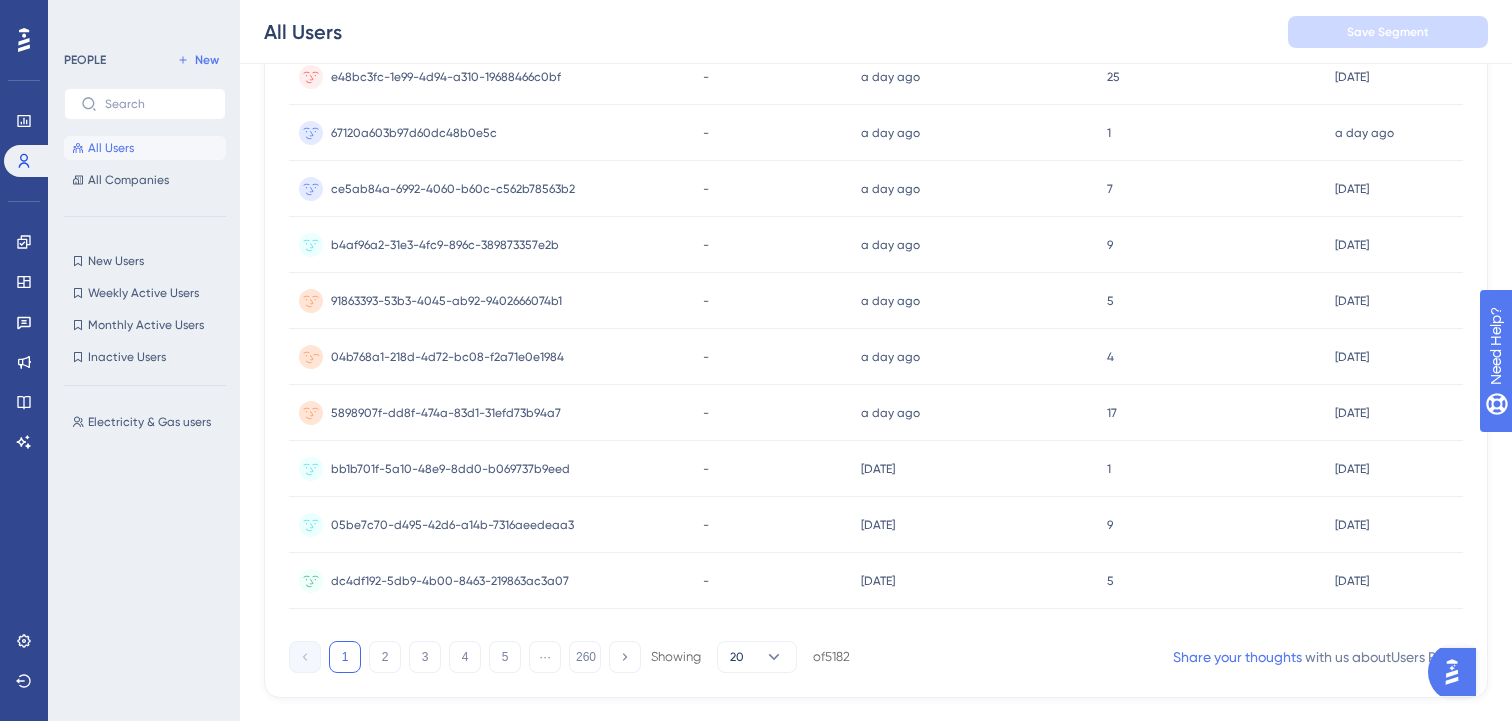 click on "04b768a1-218d-4d72-bc08-f2a71e0e1984 04b768a1-218d-4d72-bc08-f2a71e0e1984" at bounding box center (491, 357) 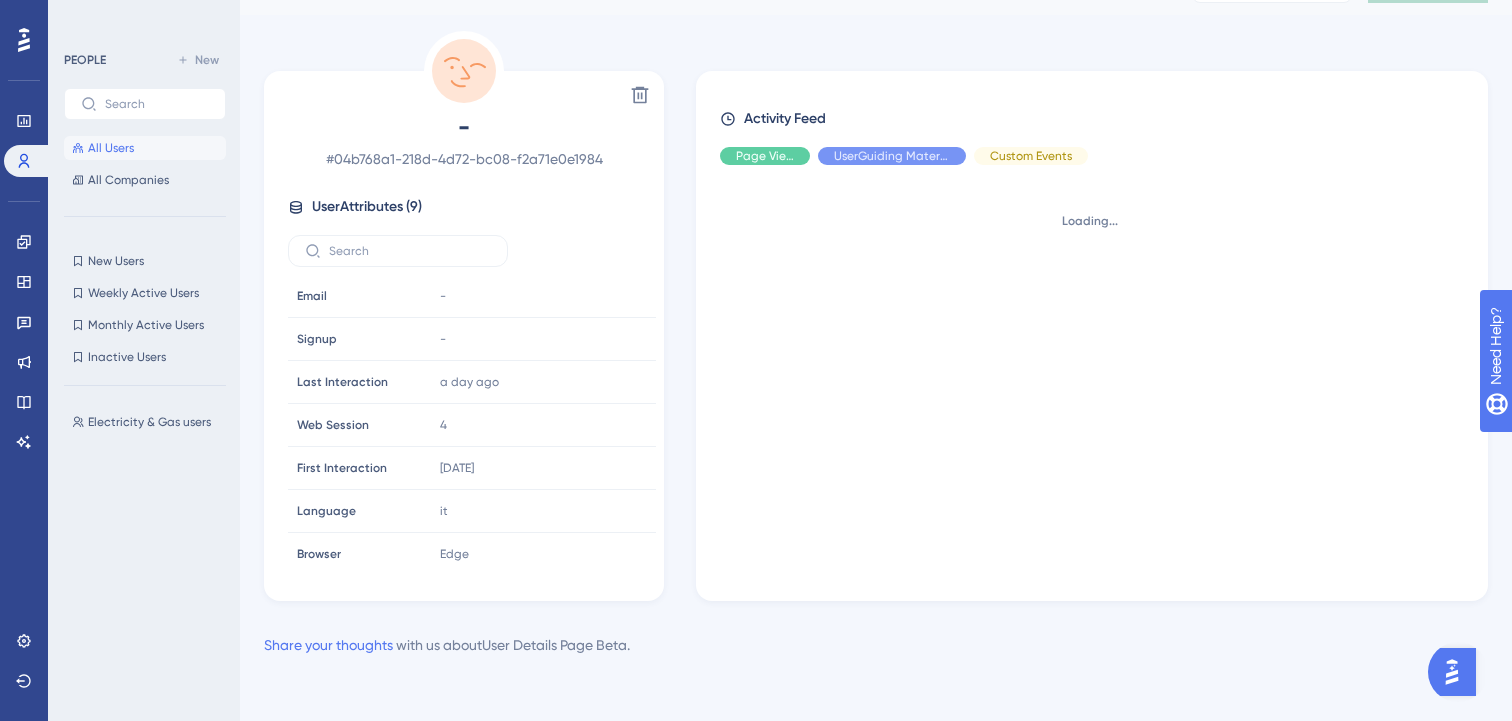 scroll, scrollTop: 0, scrollLeft: 0, axis: both 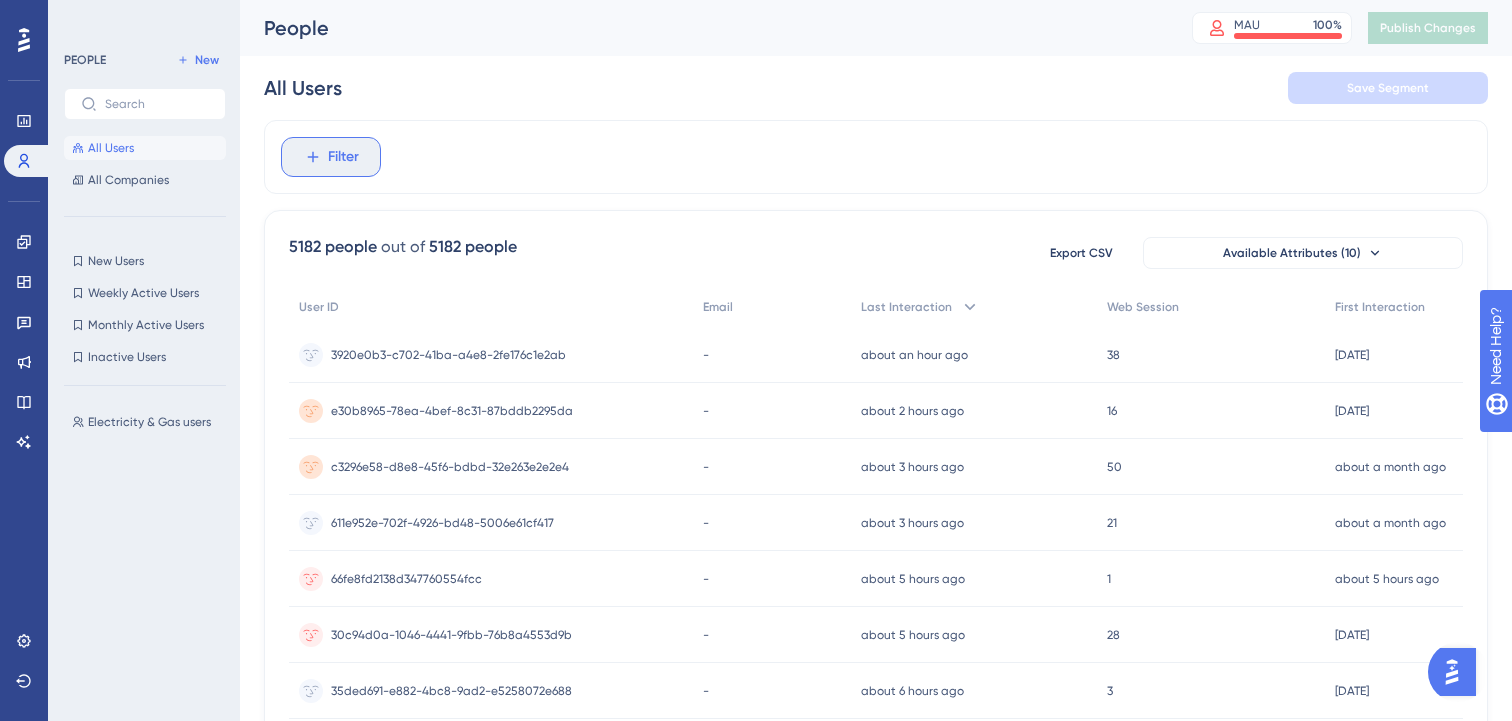 click on "Filter" at bounding box center (343, 157) 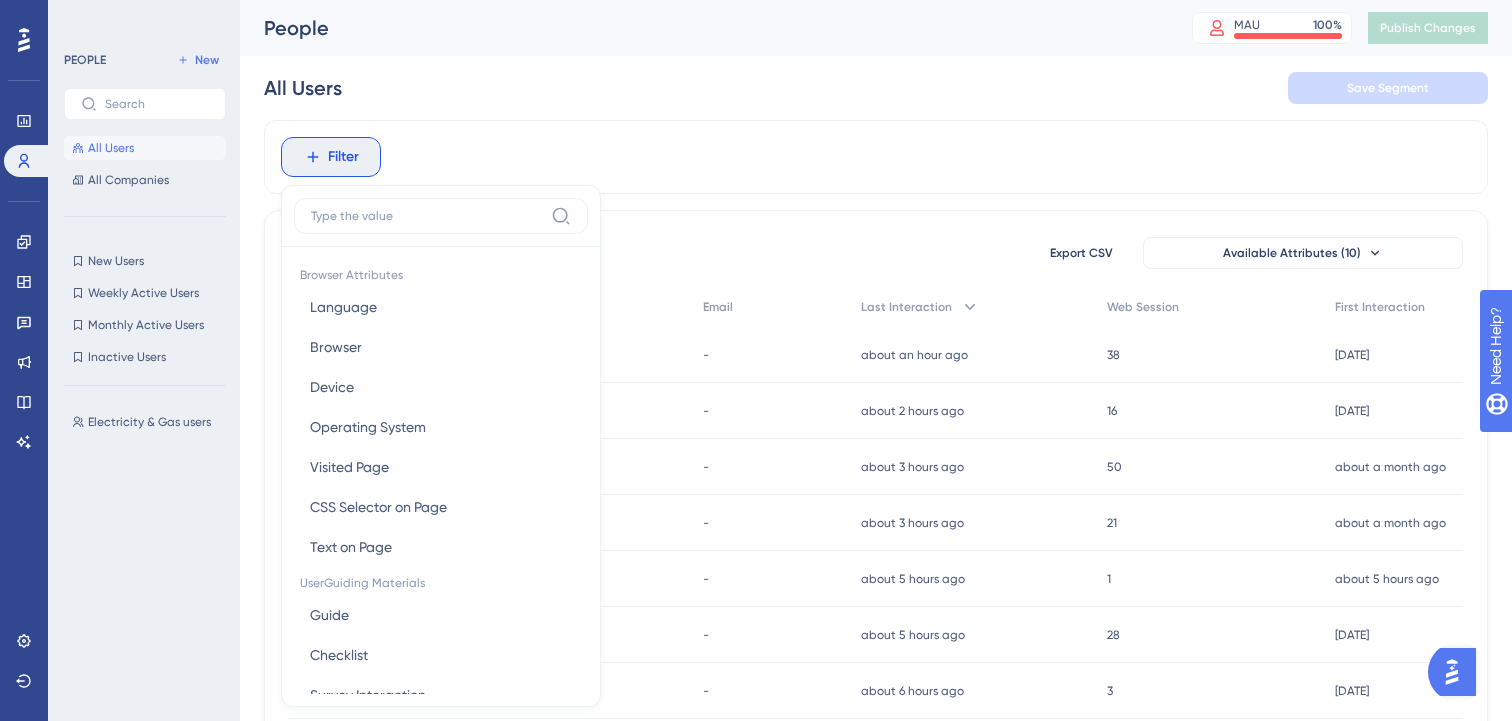 scroll, scrollTop: 85, scrollLeft: 0, axis: vertical 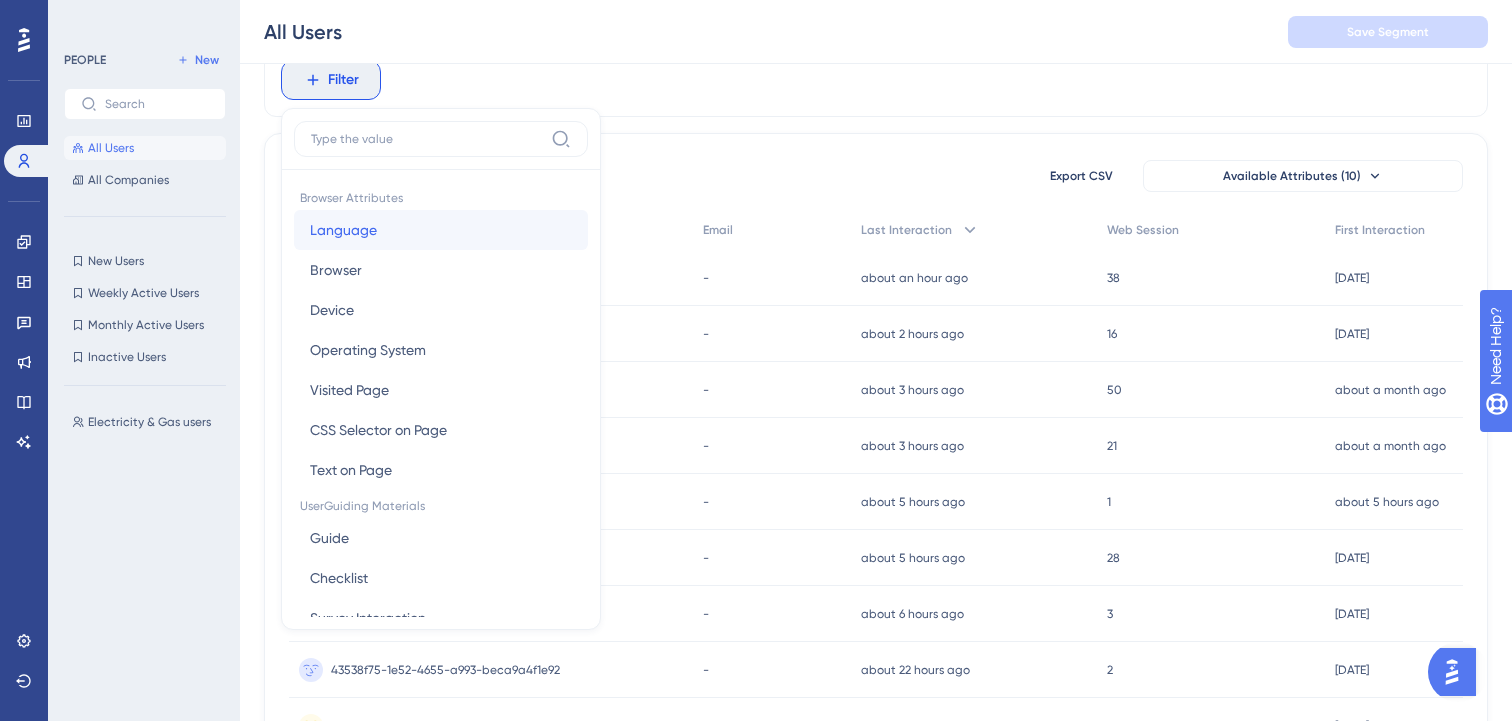 click on "Language Language" at bounding box center [441, 230] 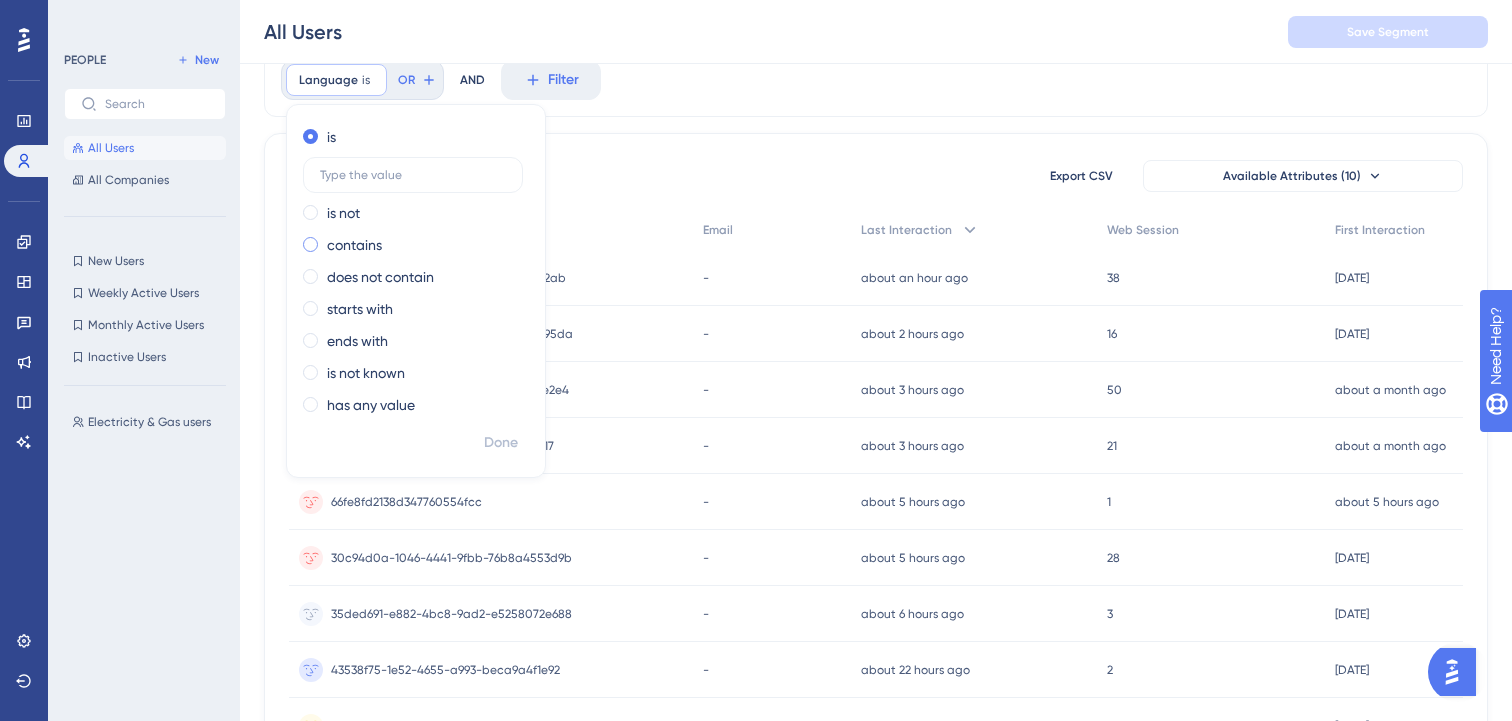 click on "contains" at bounding box center (354, 245) 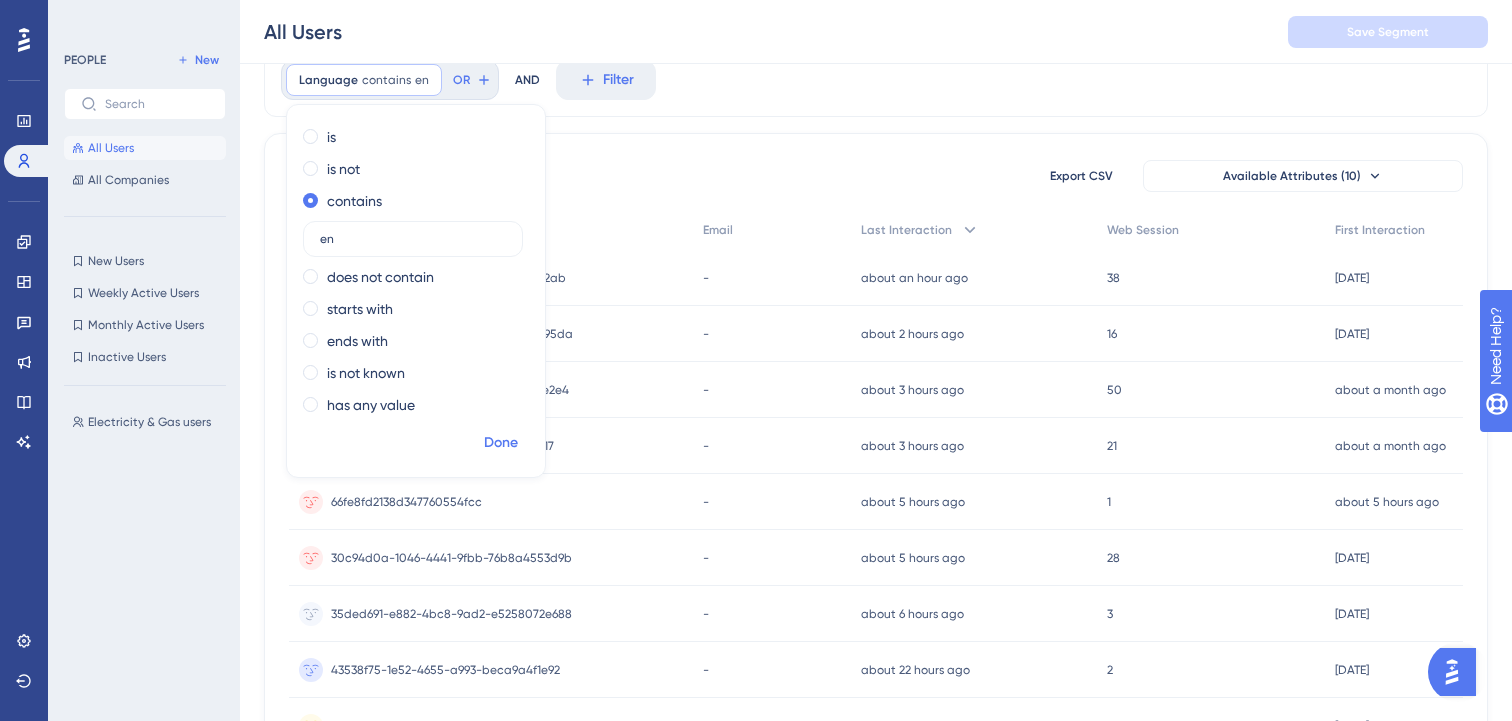 type on "en" 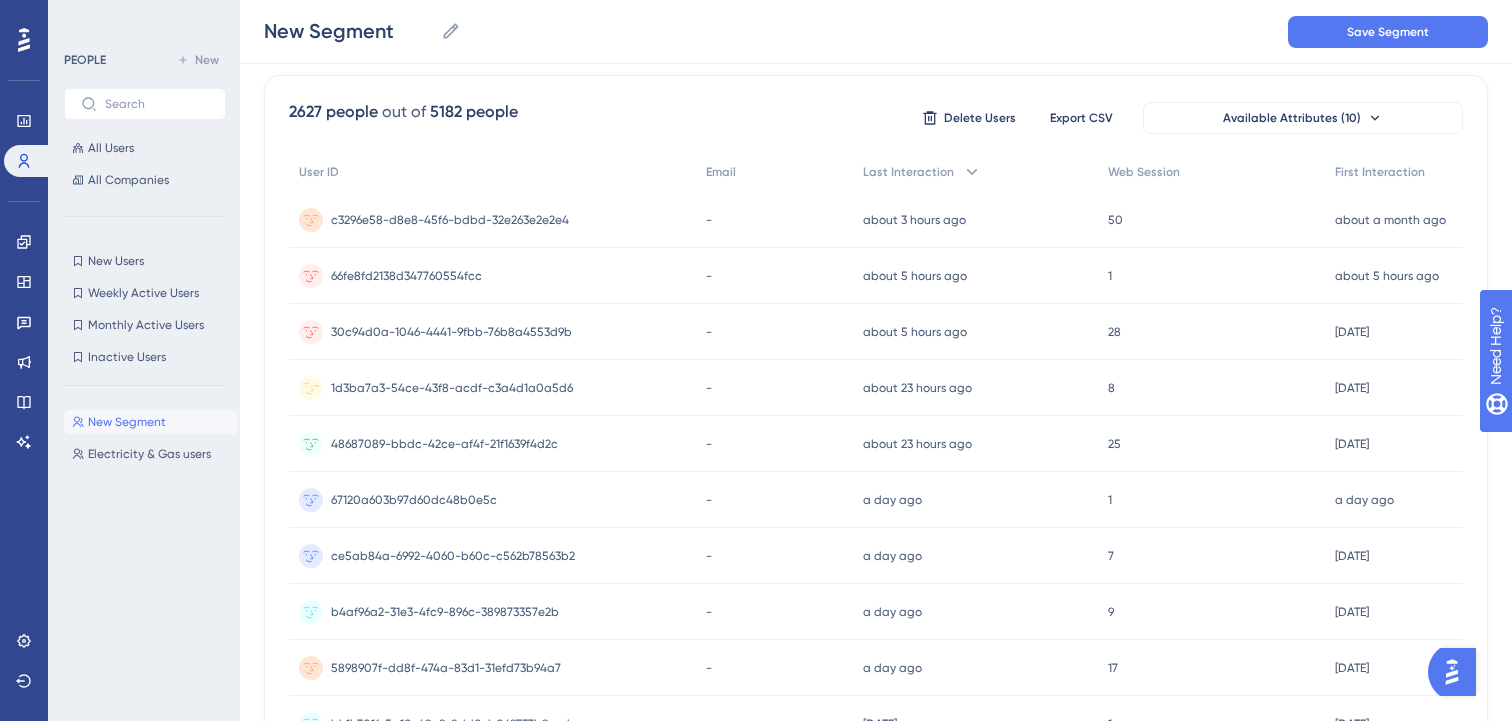 scroll, scrollTop: 0, scrollLeft: 0, axis: both 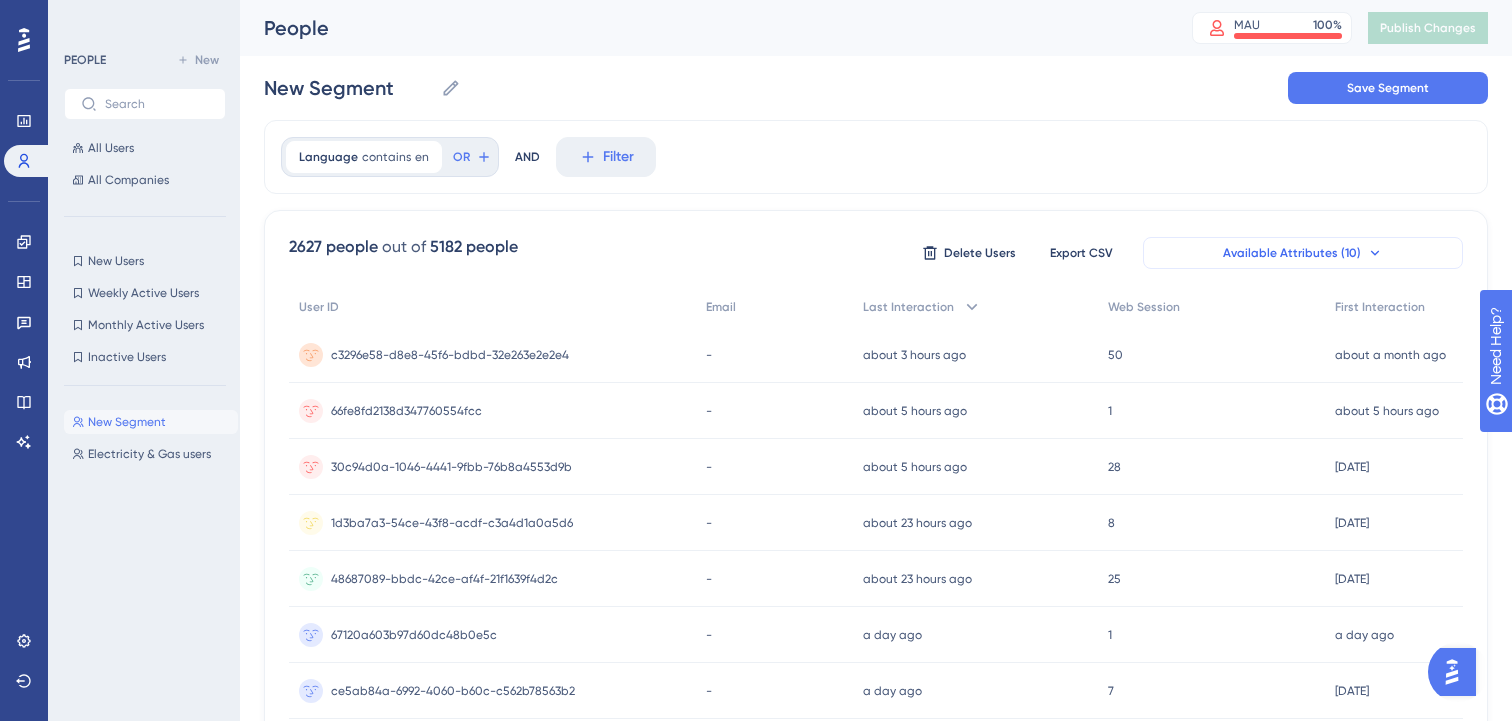 click on "Available Attributes (10)" at bounding box center [1303, 253] 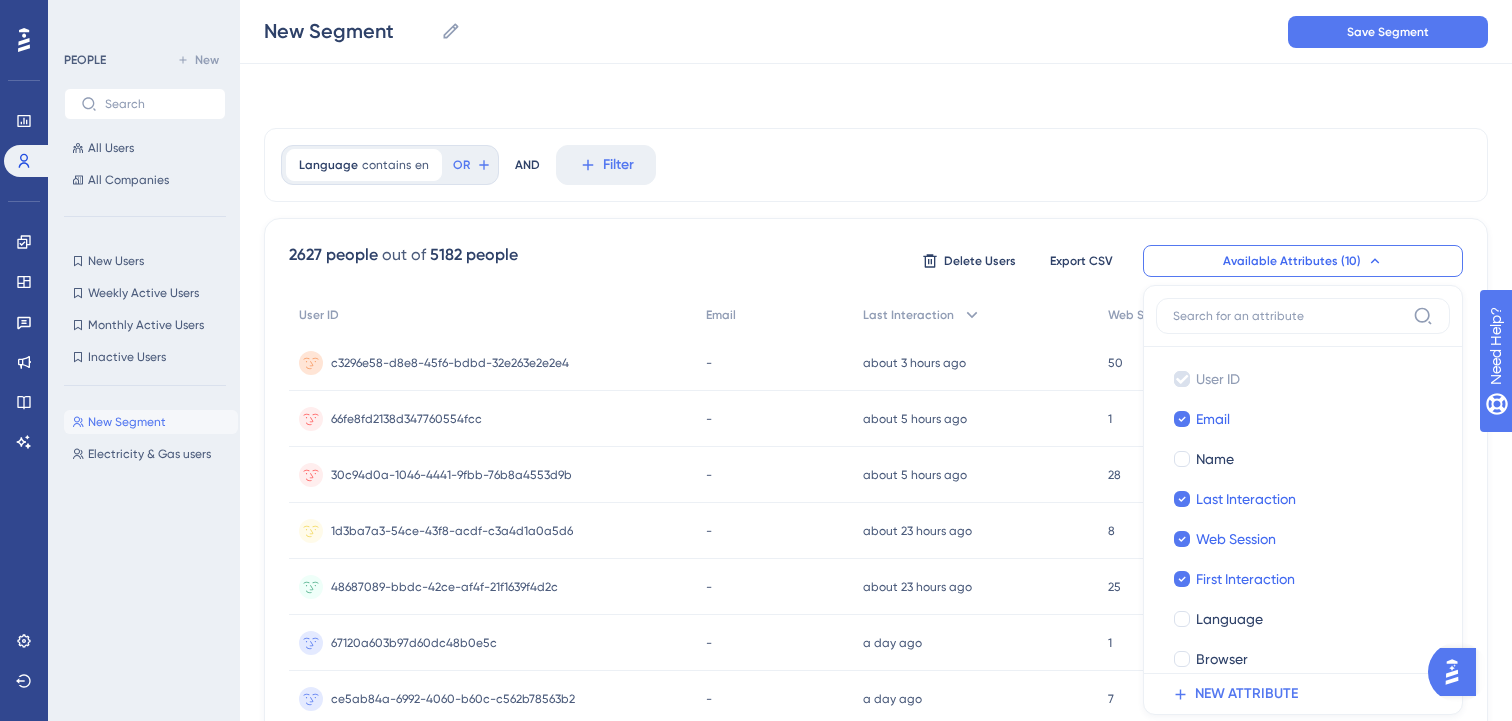 scroll, scrollTop: 114, scrollLeft: 0, axis: vertical 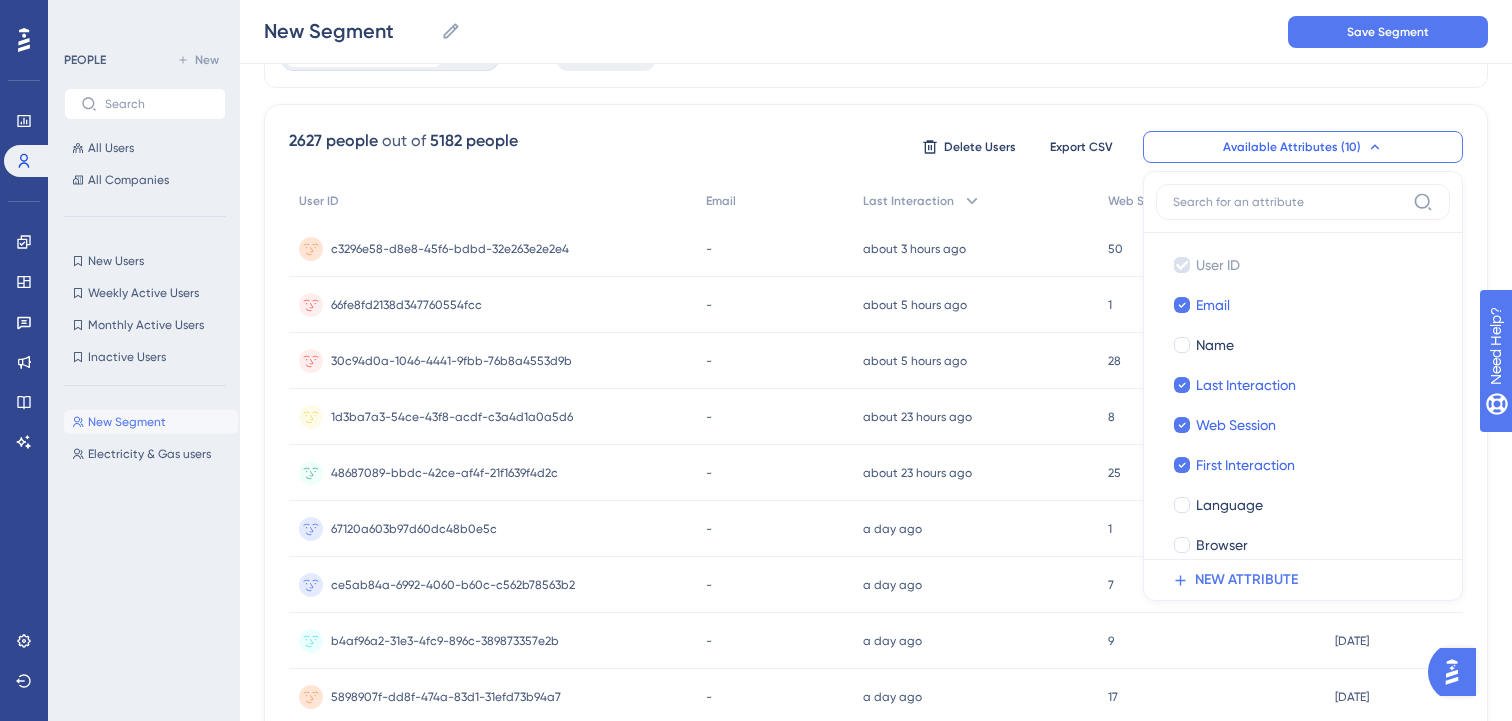 click on "2627   people out of 5182   people Delete Users Export CSV Available Attributes (10) User ID User ID Email Email Name Name Last Interaction Last Interaction Web Session Web Session First Interaction First Interaction Language Language Browser Browser Device Device Operating System Operating System NEW ATTRIBUTE" at bounding box center [876, 147] 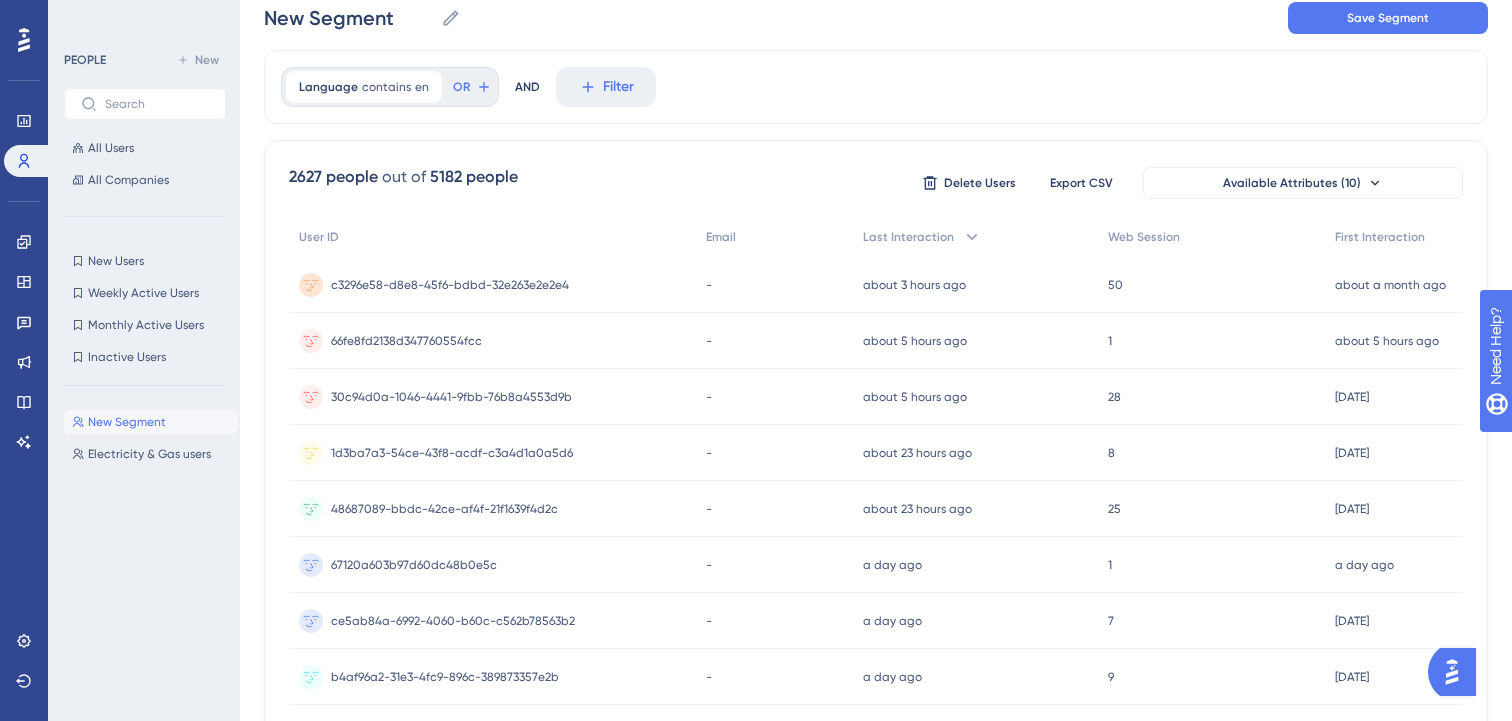 scroll, scrollTop: 32, scrollLeft: 0, axis: vertical 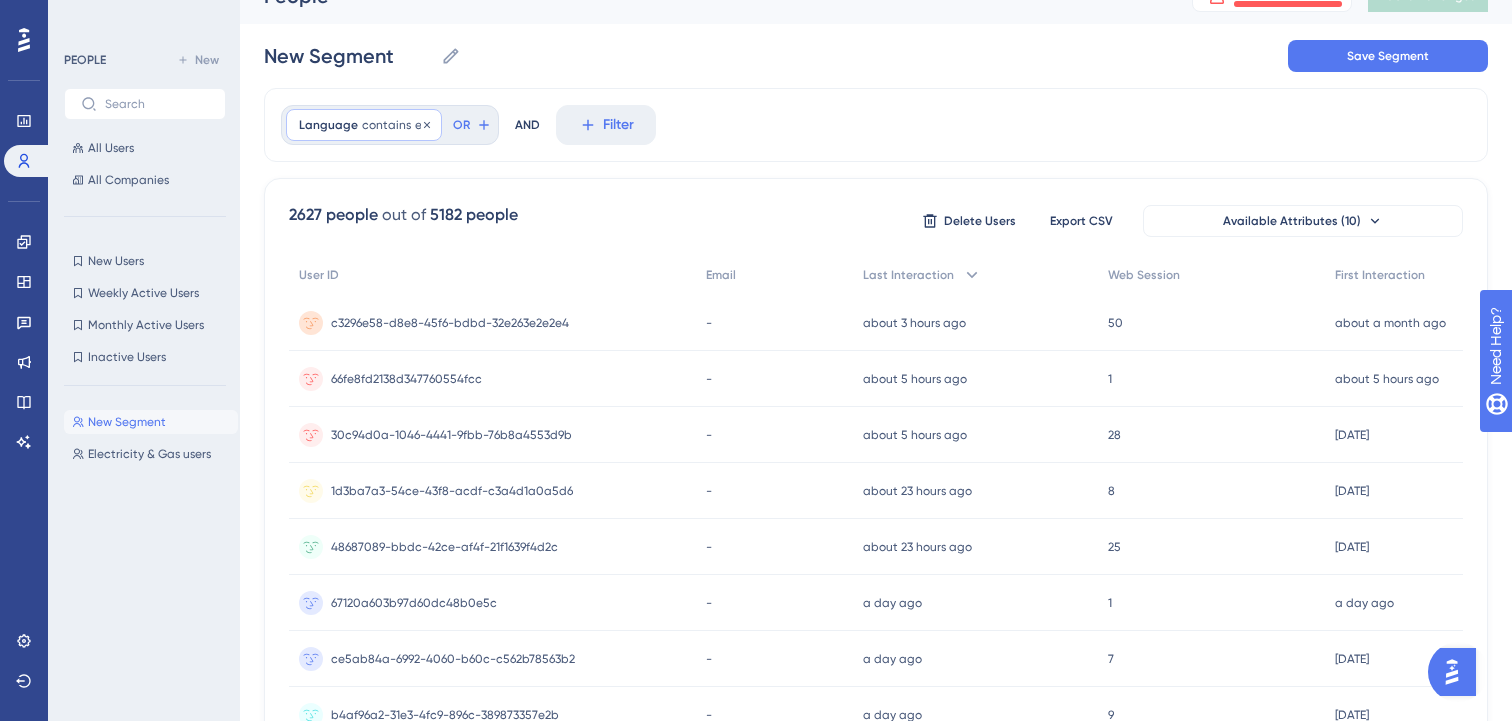 click on "contains" at bounding box center [386, 125] 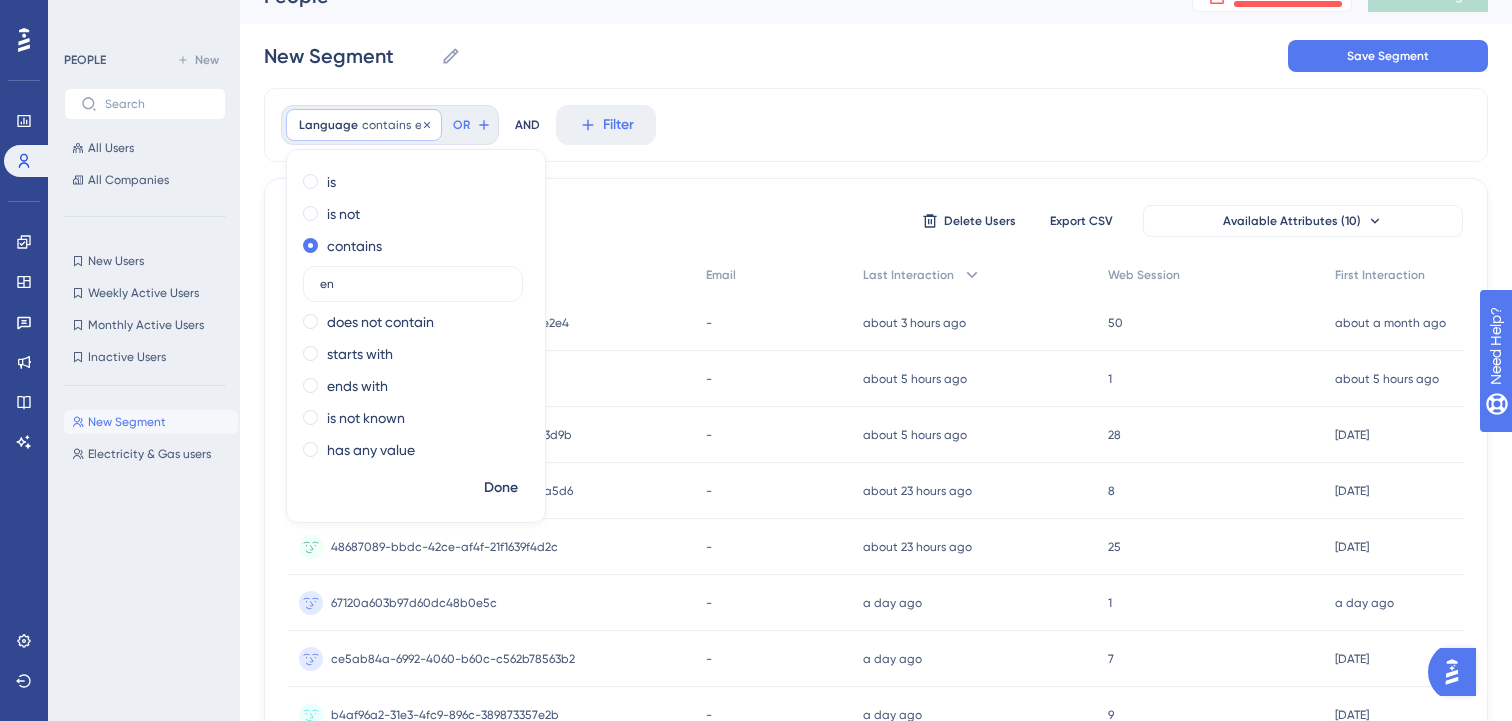 click on "Language" at bounding box center [328, 125] 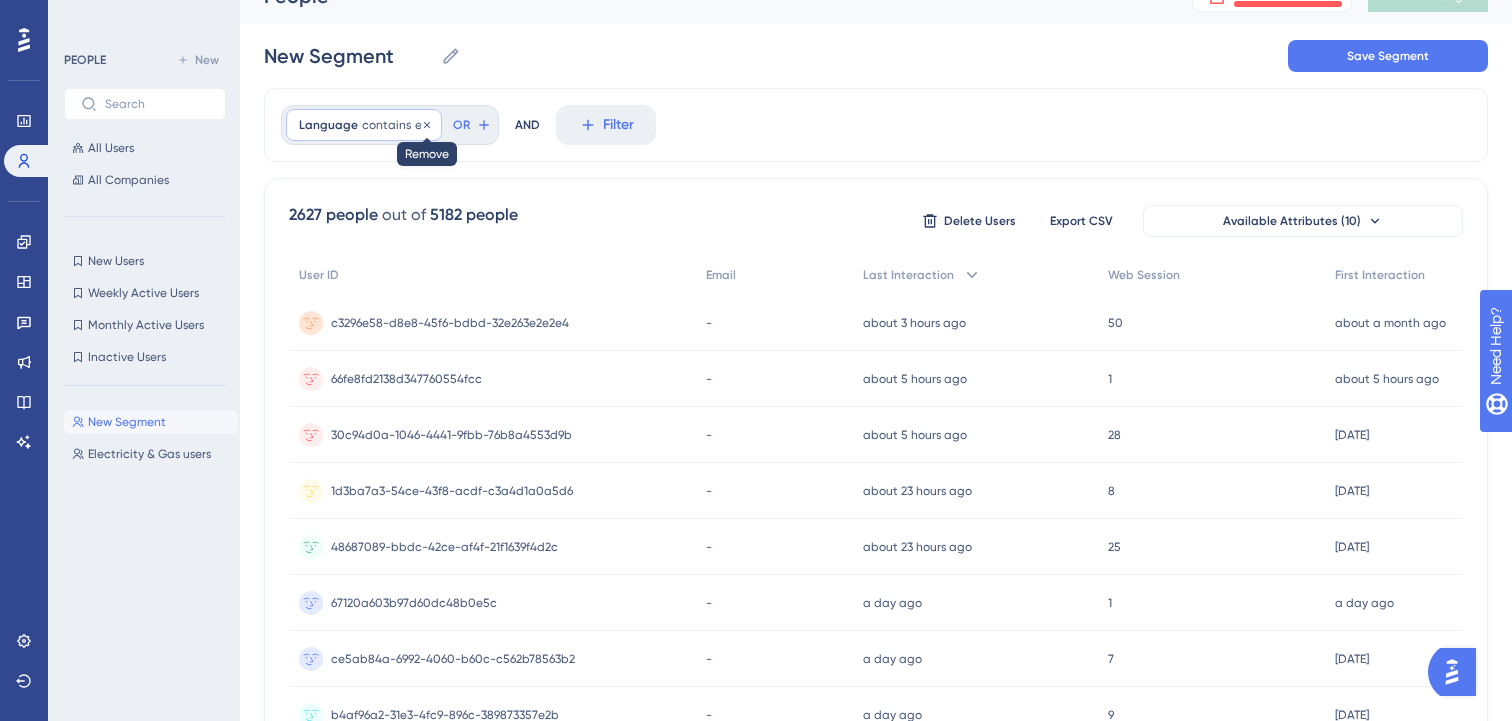 click 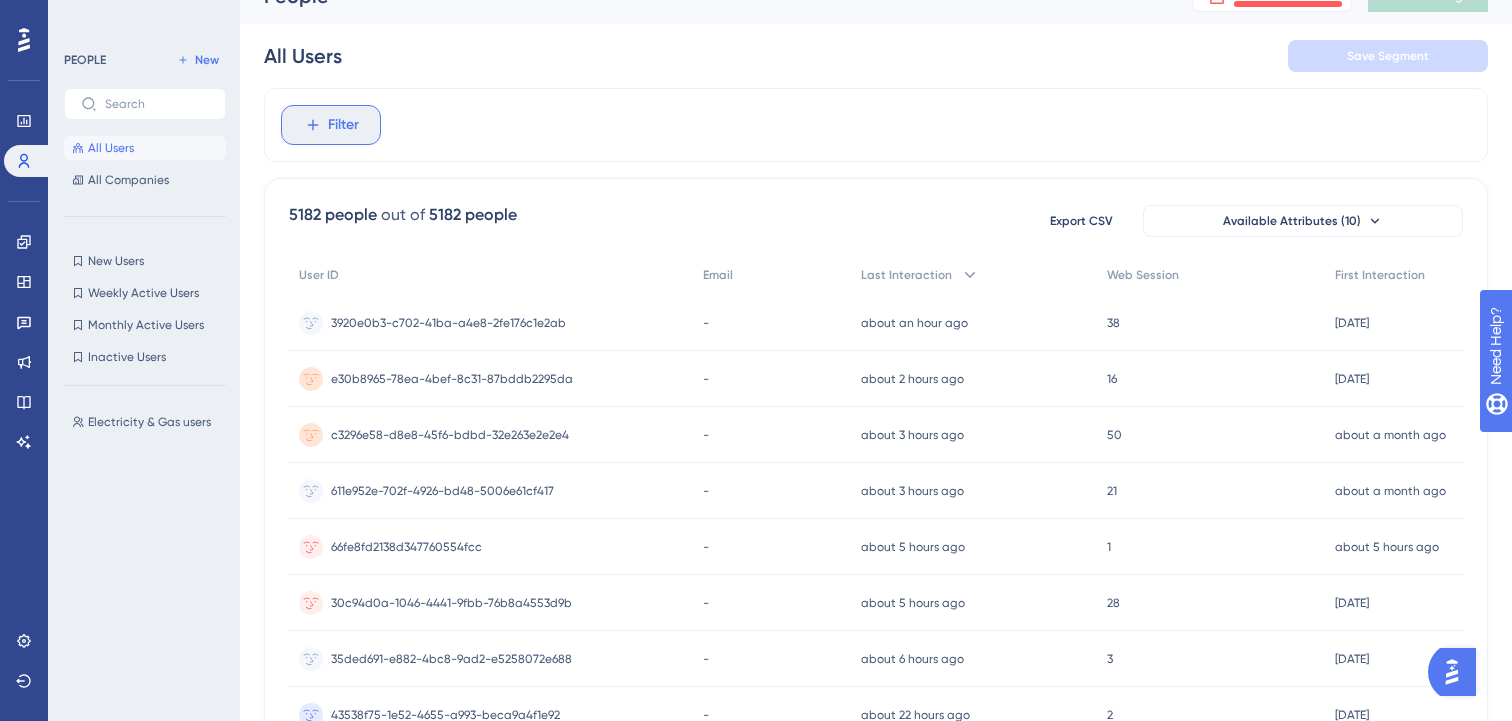 click 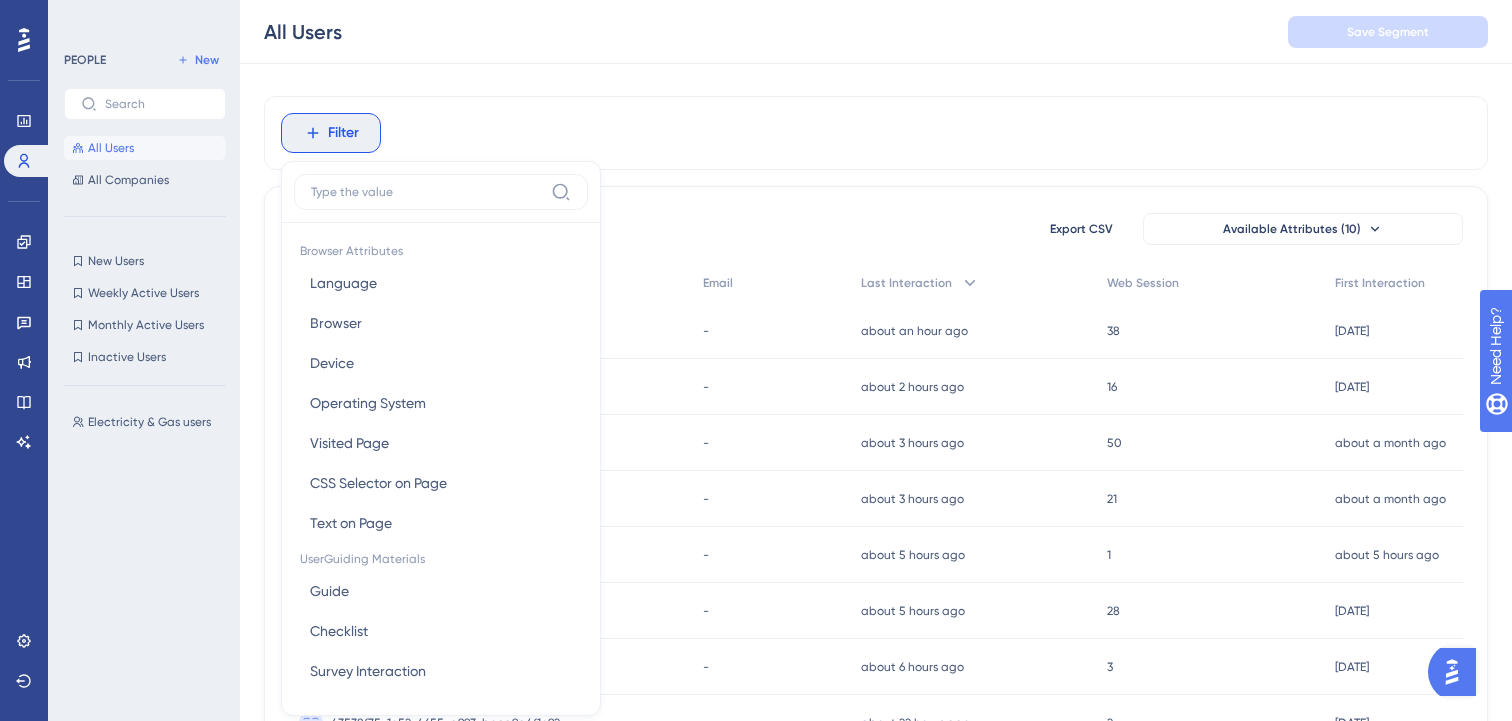 scroll, scrollTop: 81, scrollLeft: 0, axis: vertical 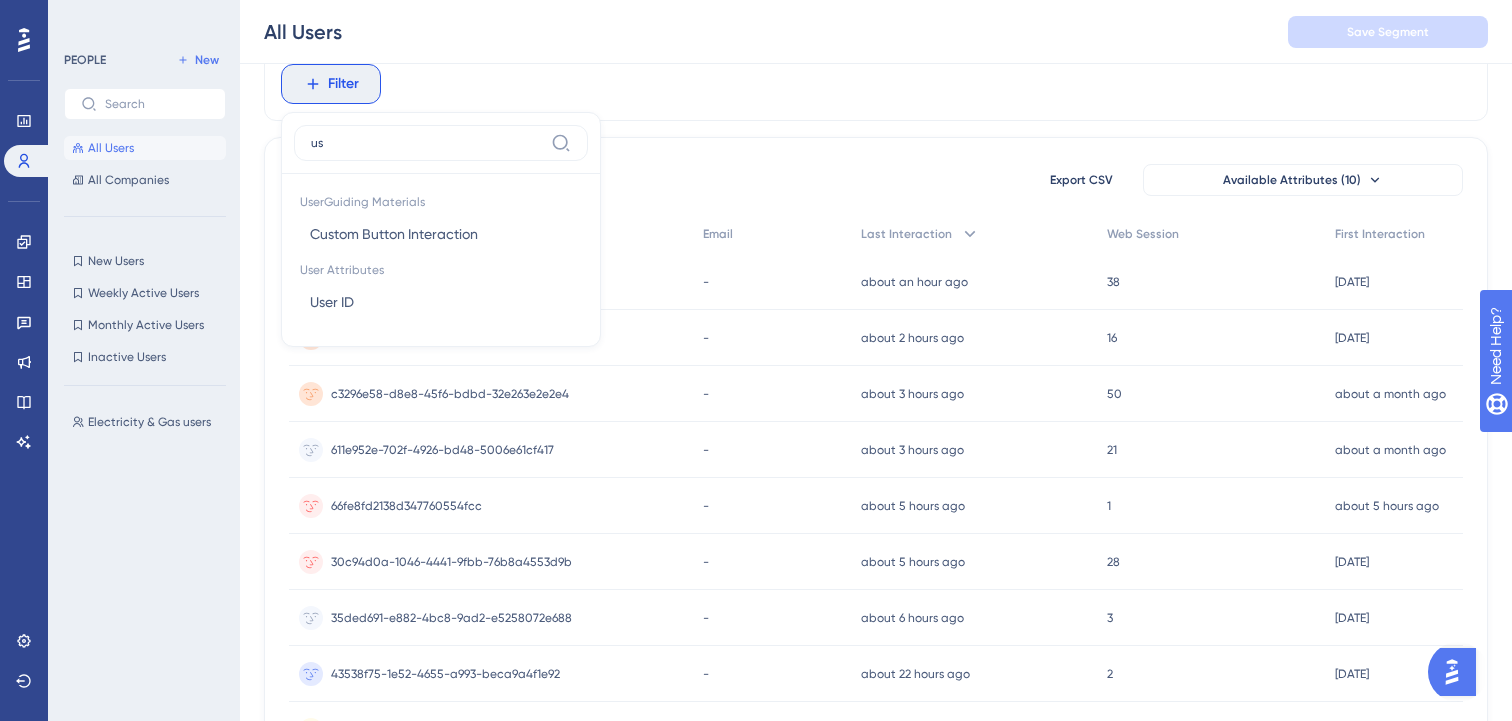 type on "use" 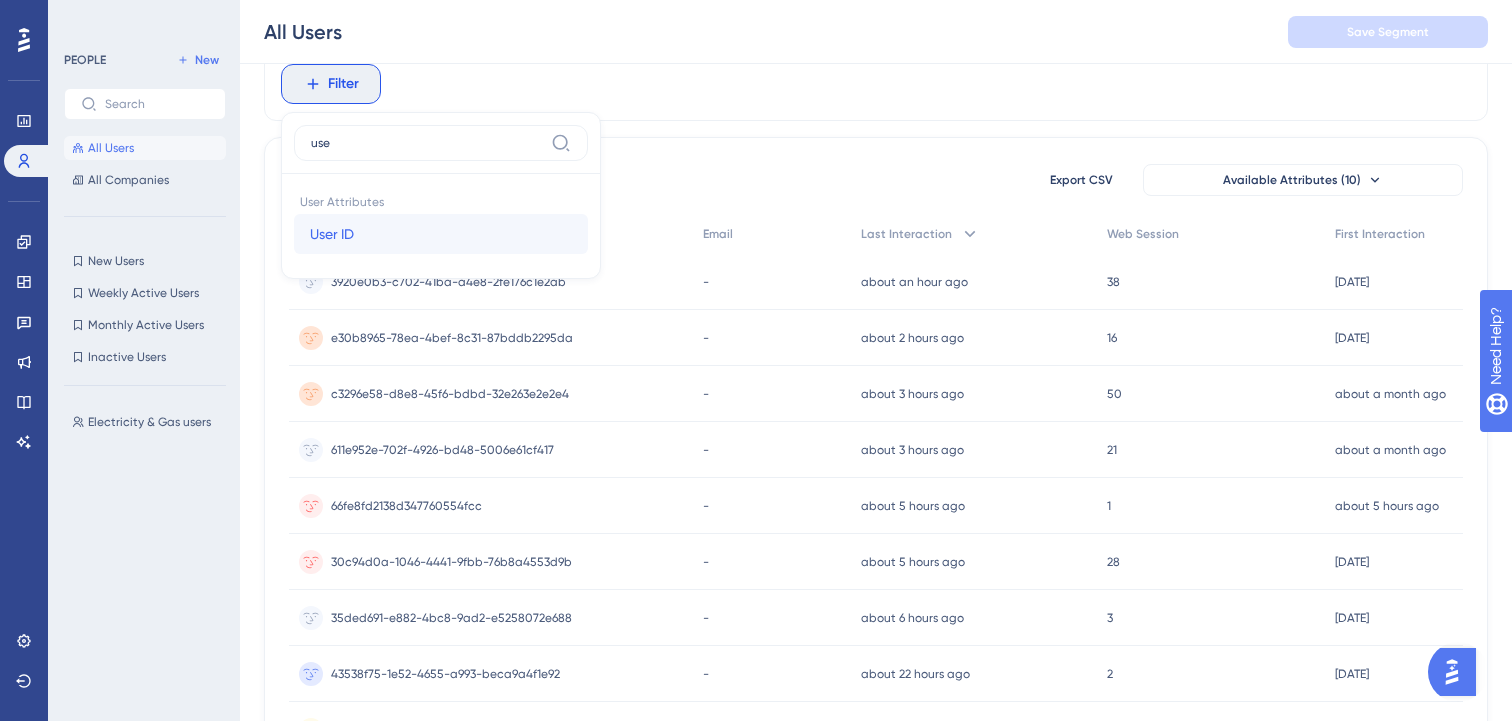 click on "User ID" at bounding box center [332, 234] 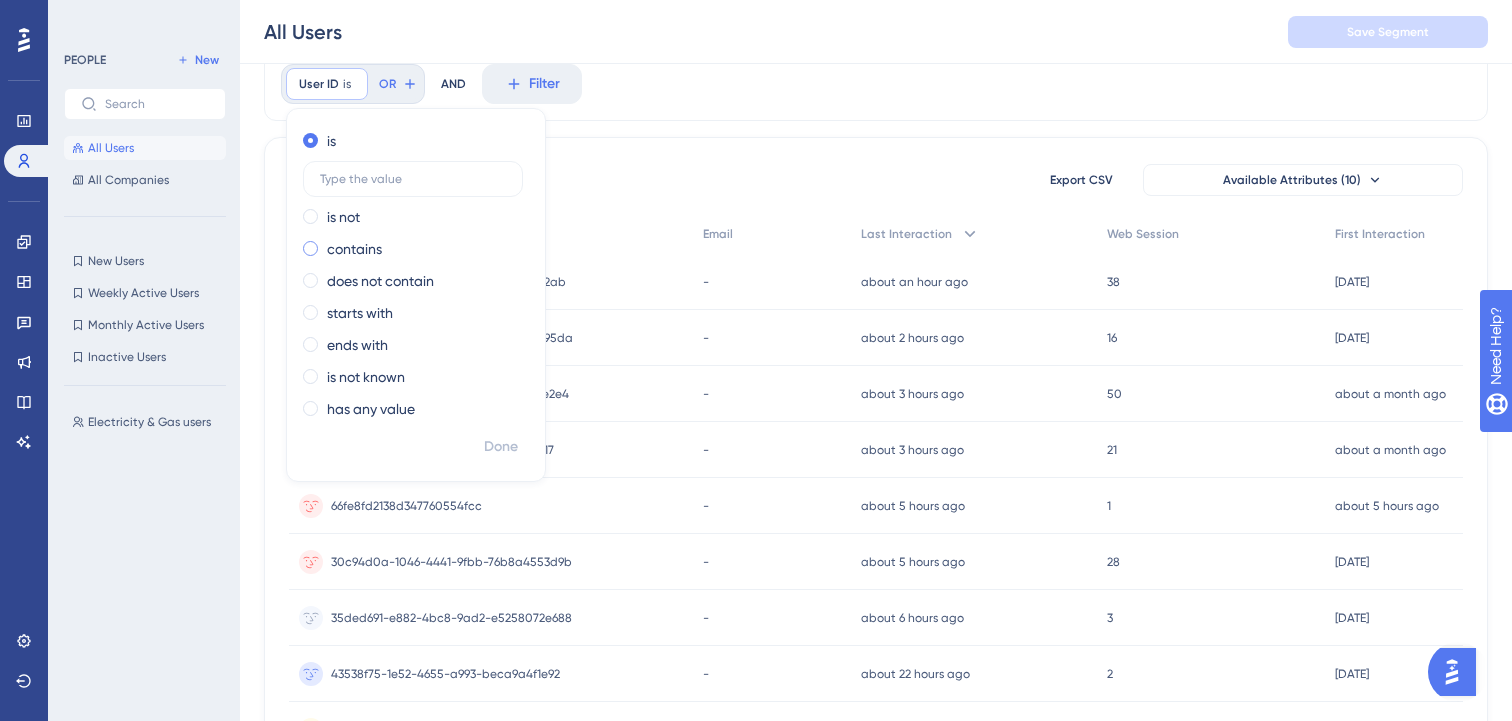 click on "contains" at bounding box center (354, 249) 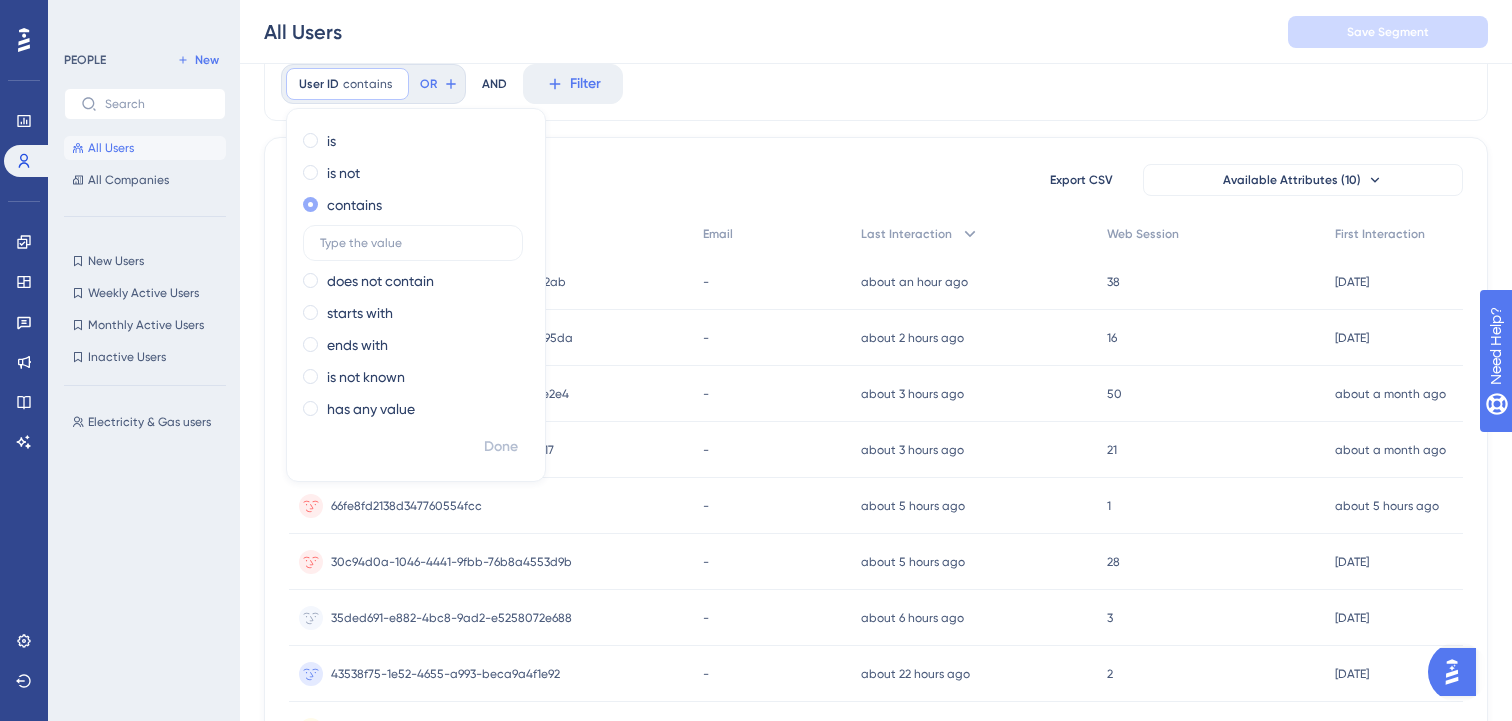 type on "-" 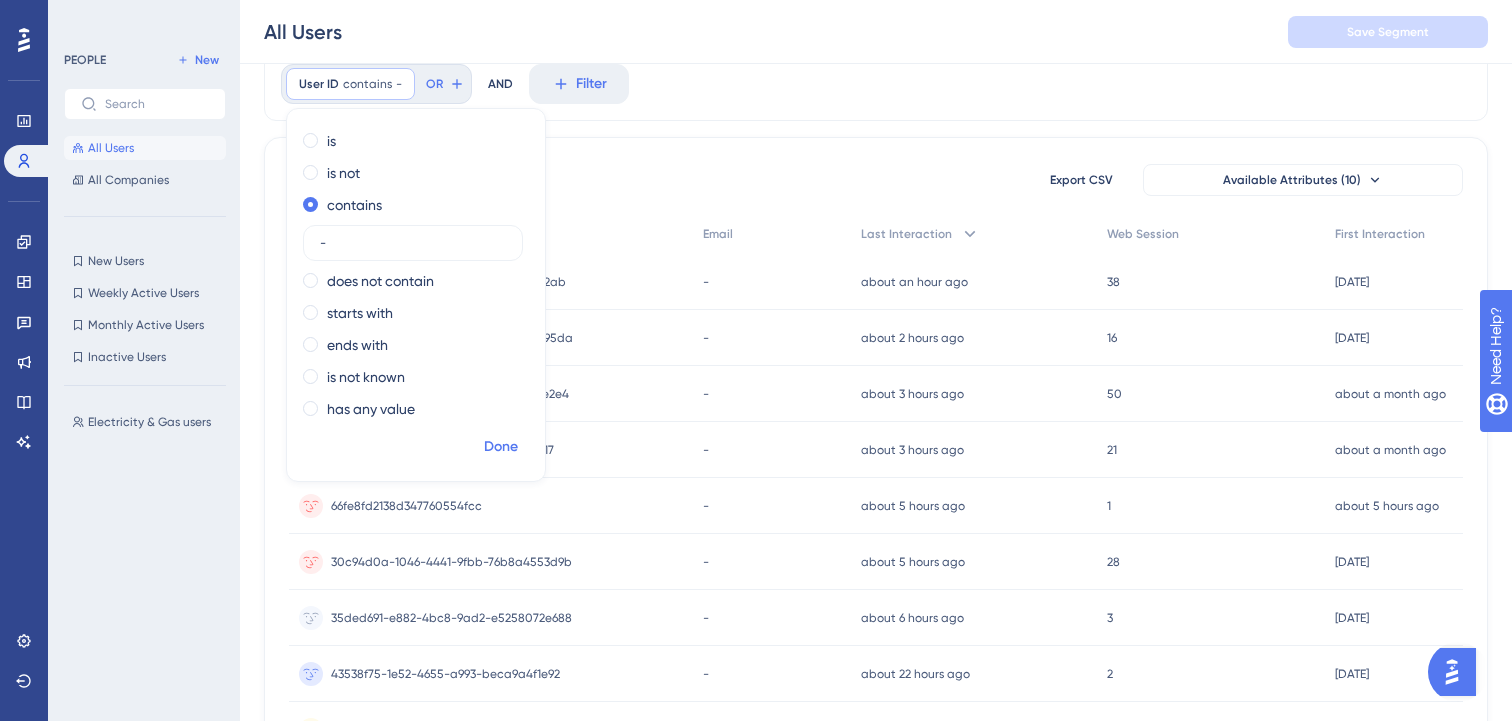 click on "Done" at bounding box center [501, 447] 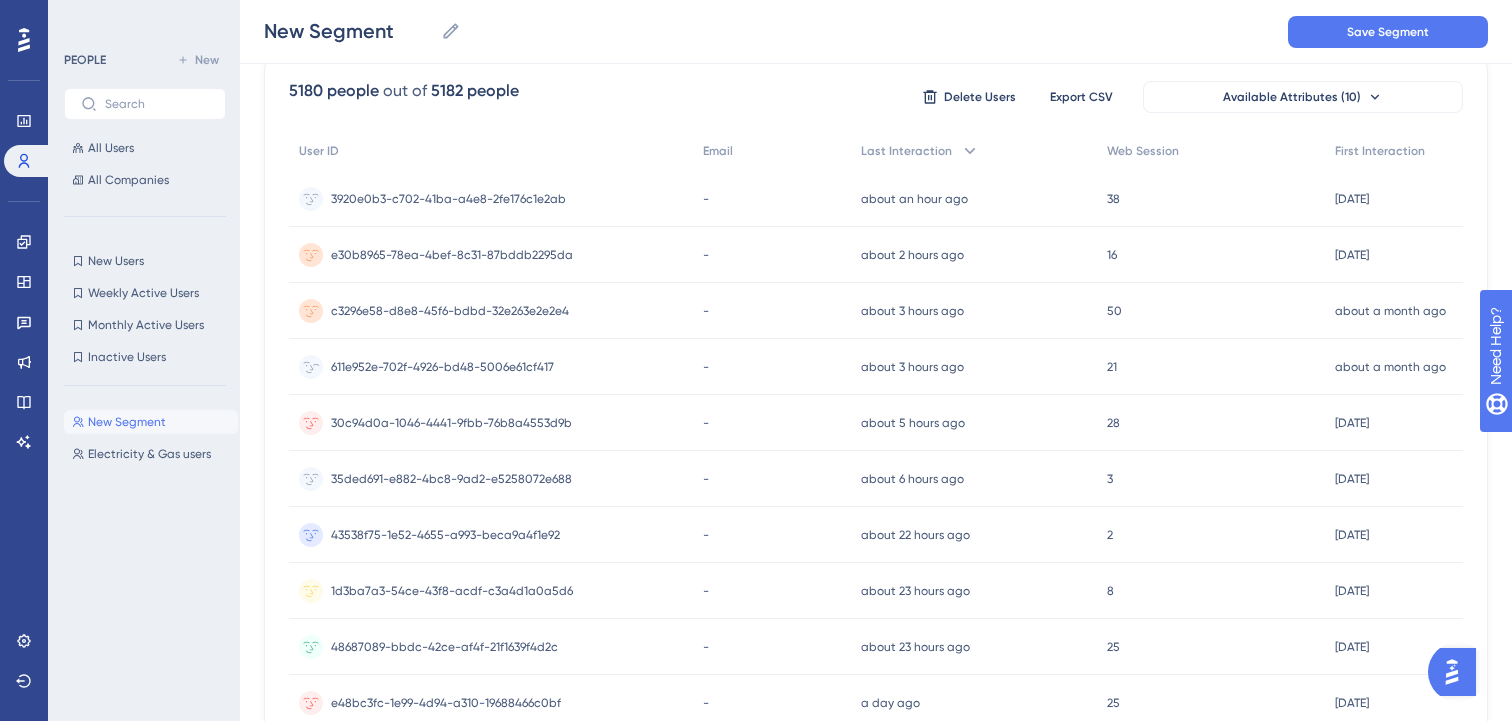 scroll, scrollTop: 23, scrollLeft: 0, axis: vertical 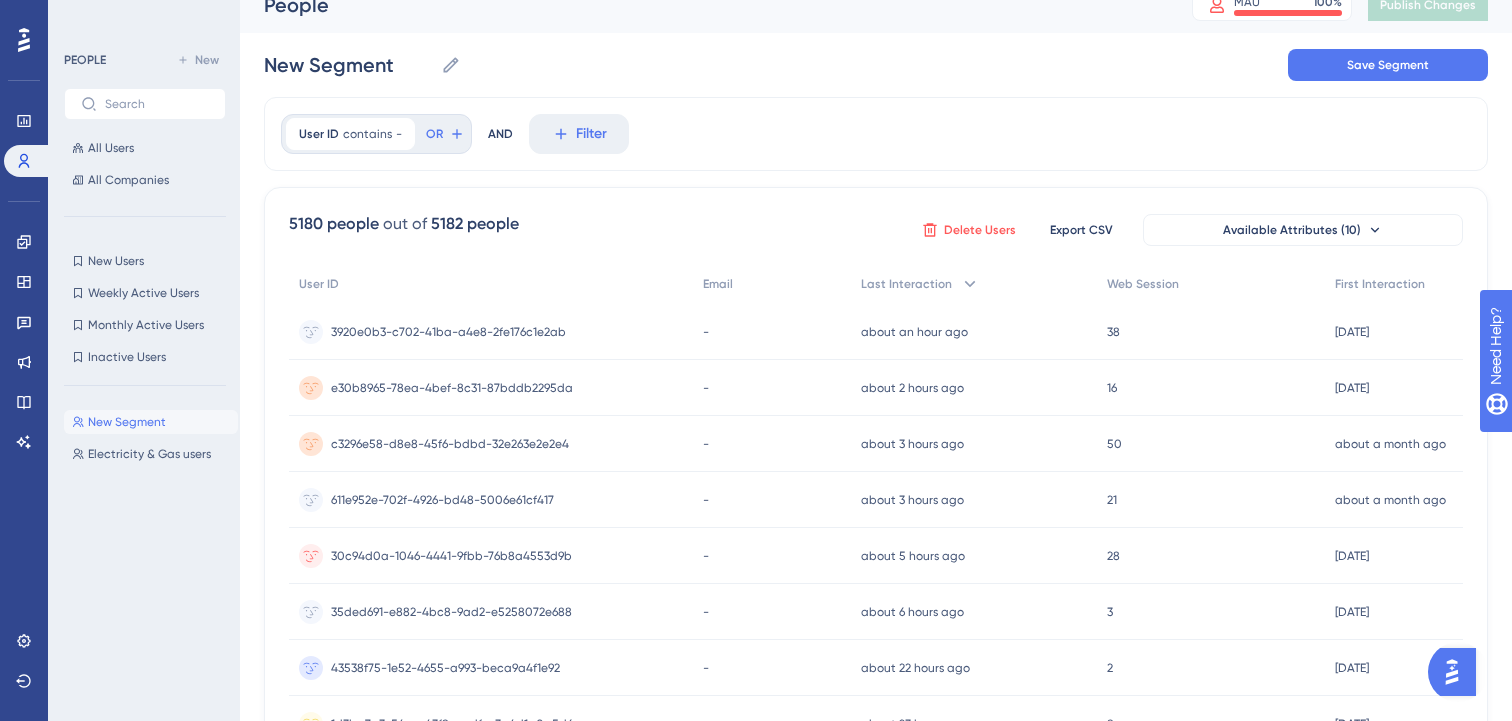 click on "Delete Users" at bounding box center (980, 230) 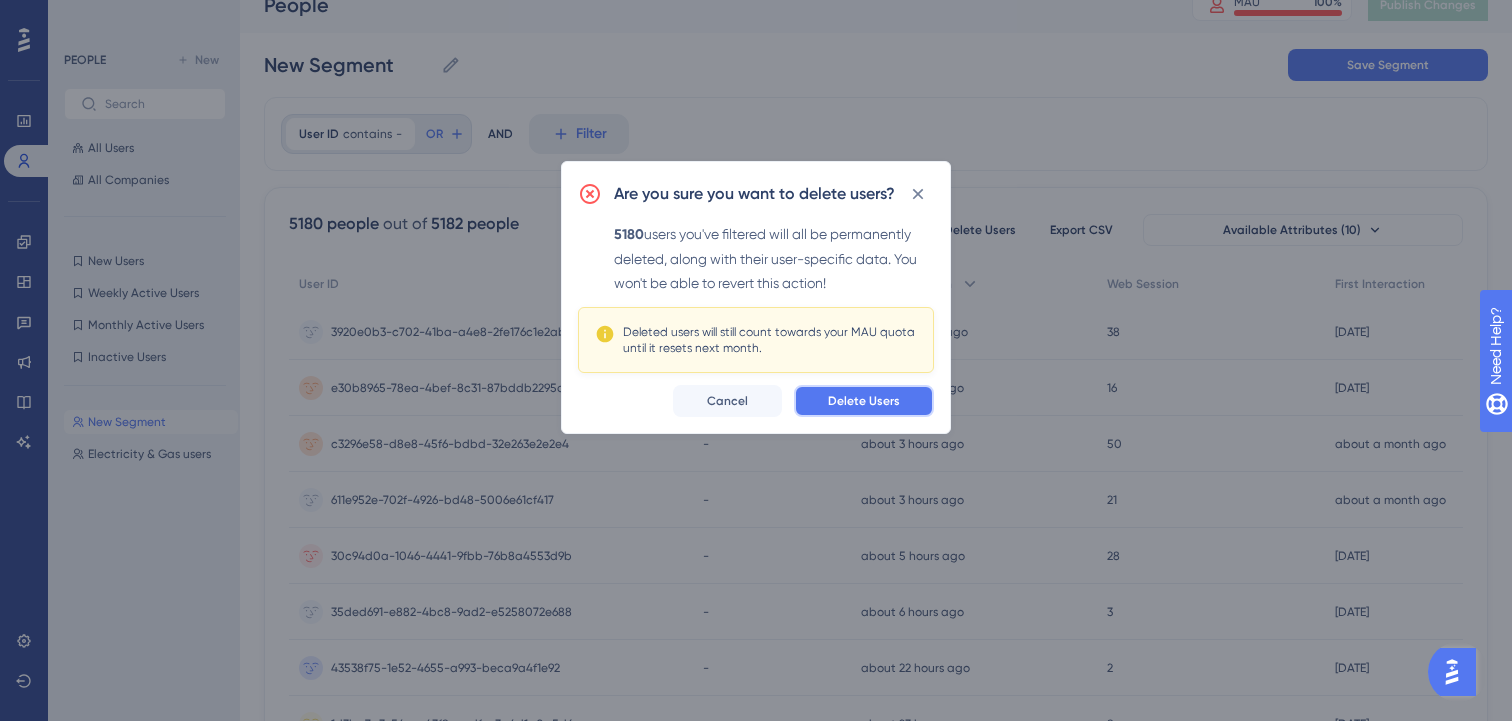 click on "Delete Users" at bounding box center (864, 401) 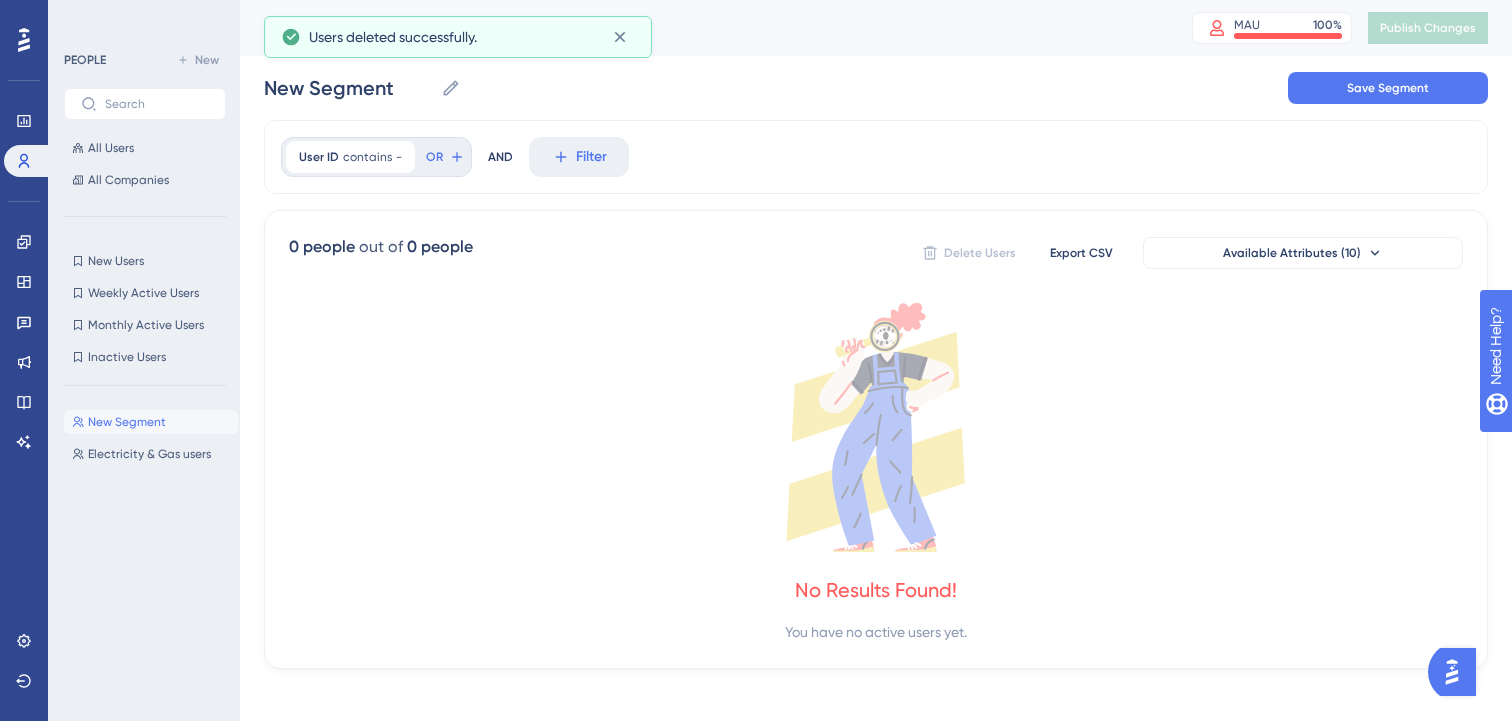 scroll, scrollTop: 0, scrollLeft: 0, axis: both 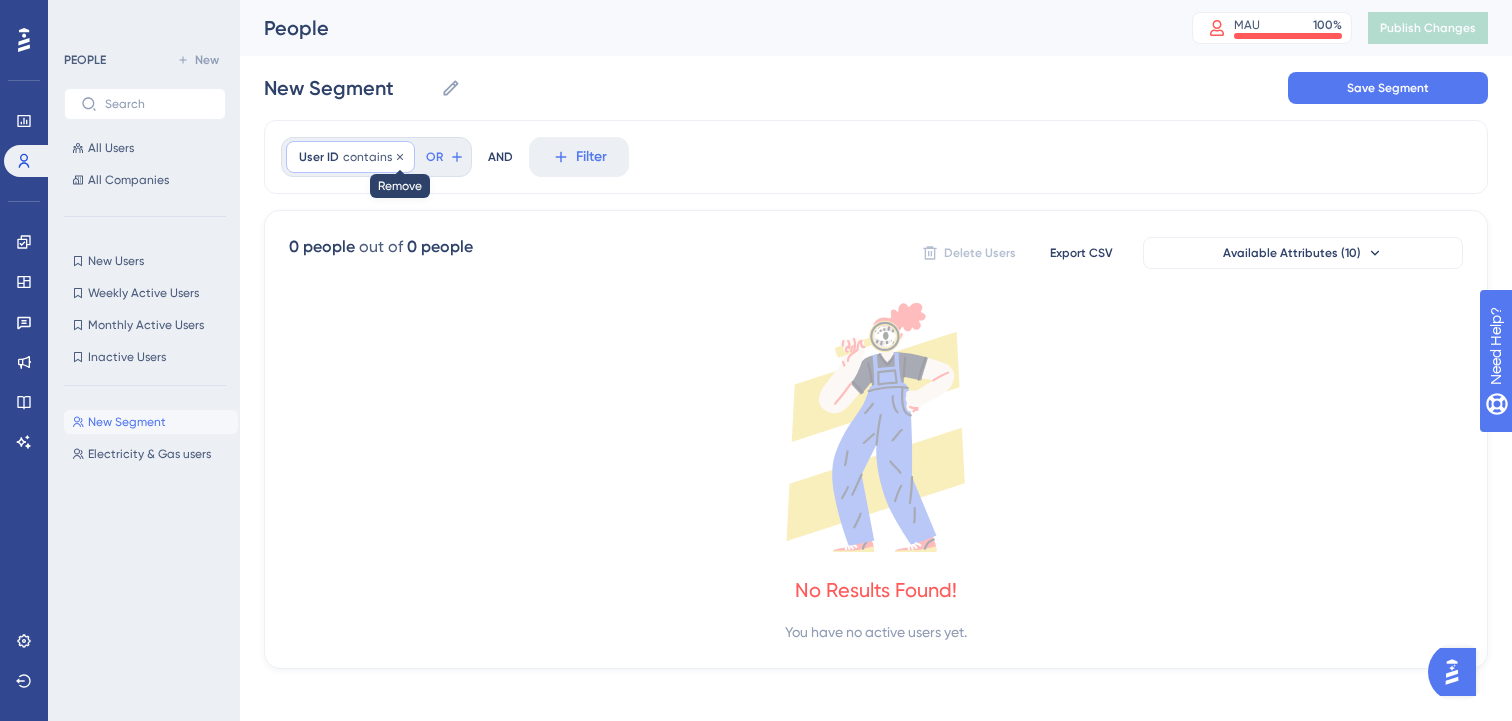 click 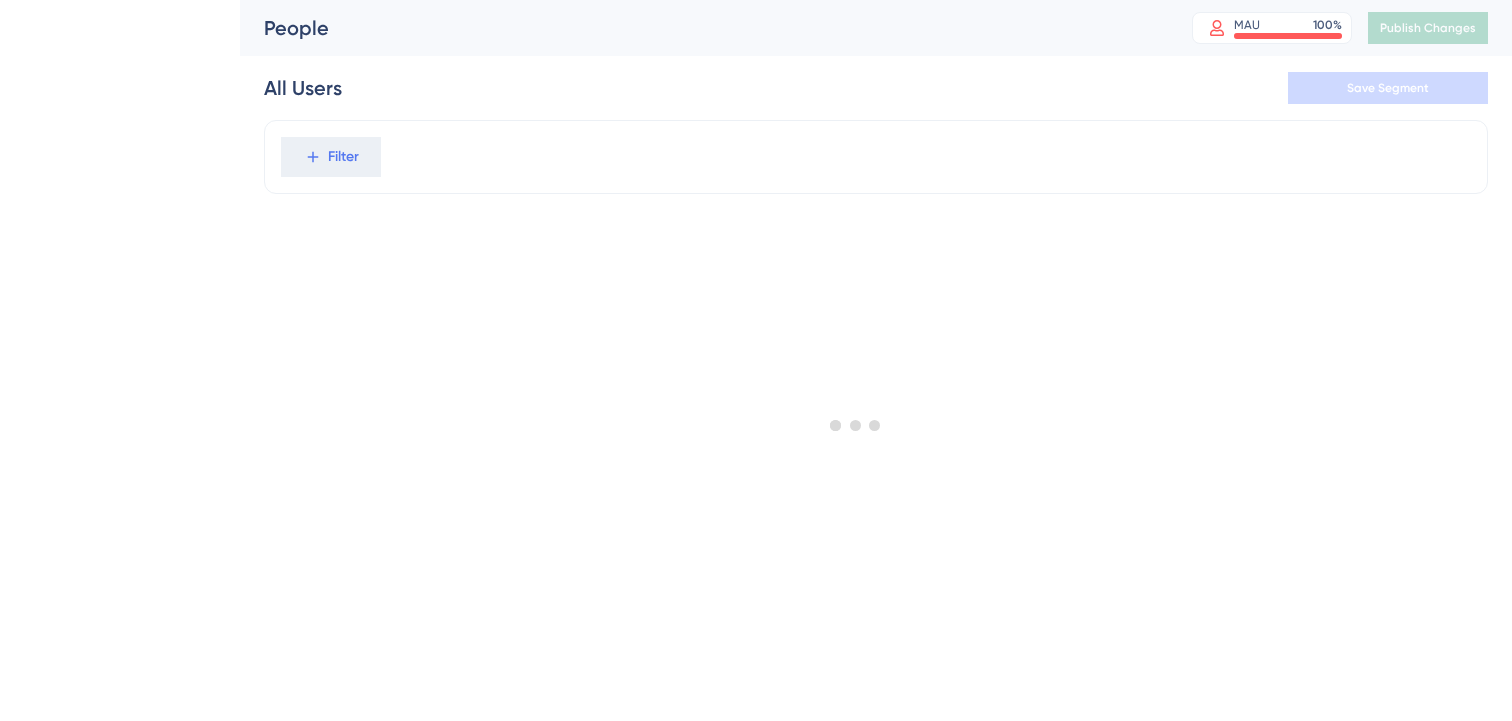 scroll, scrollTop: 0, scrollLeft: 0, axis: both 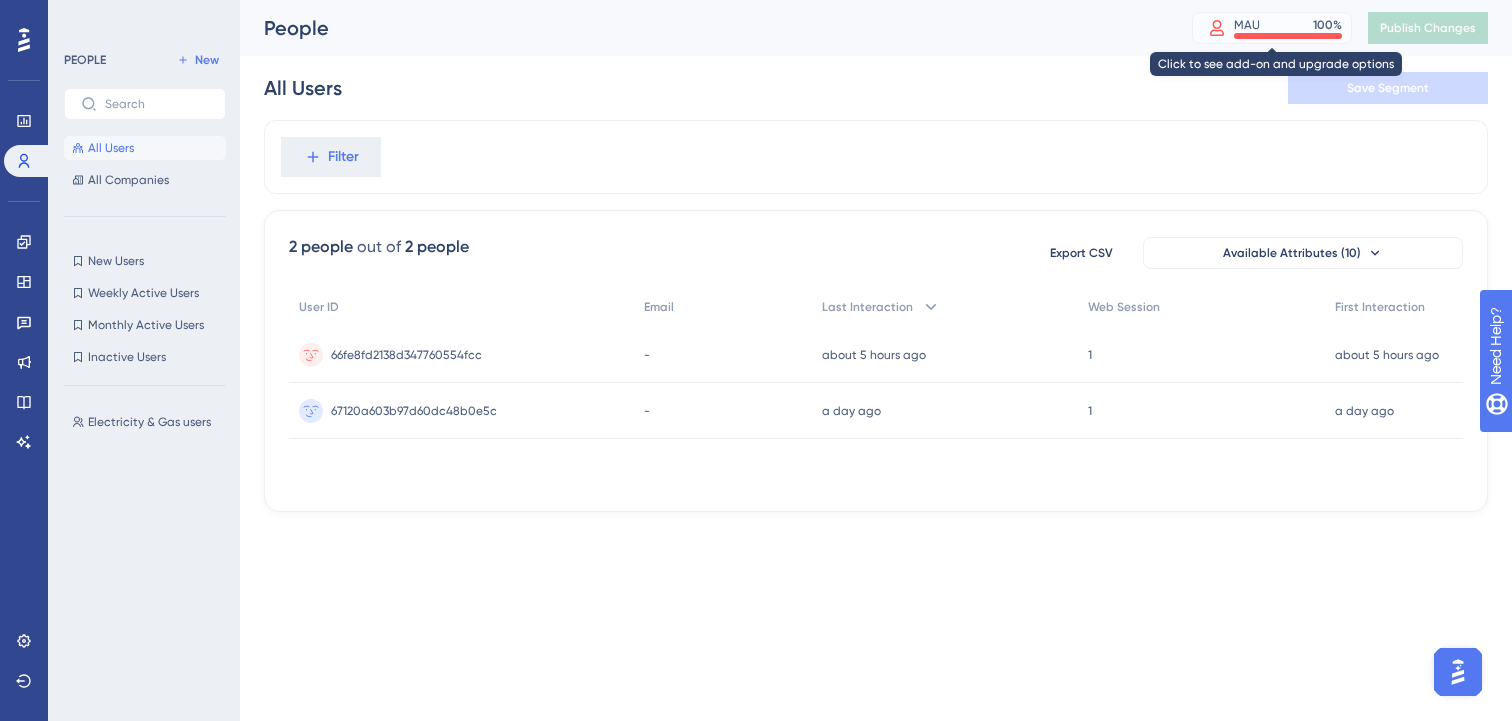 click on "MAU 100 %" at bounding box center [1288, 25] 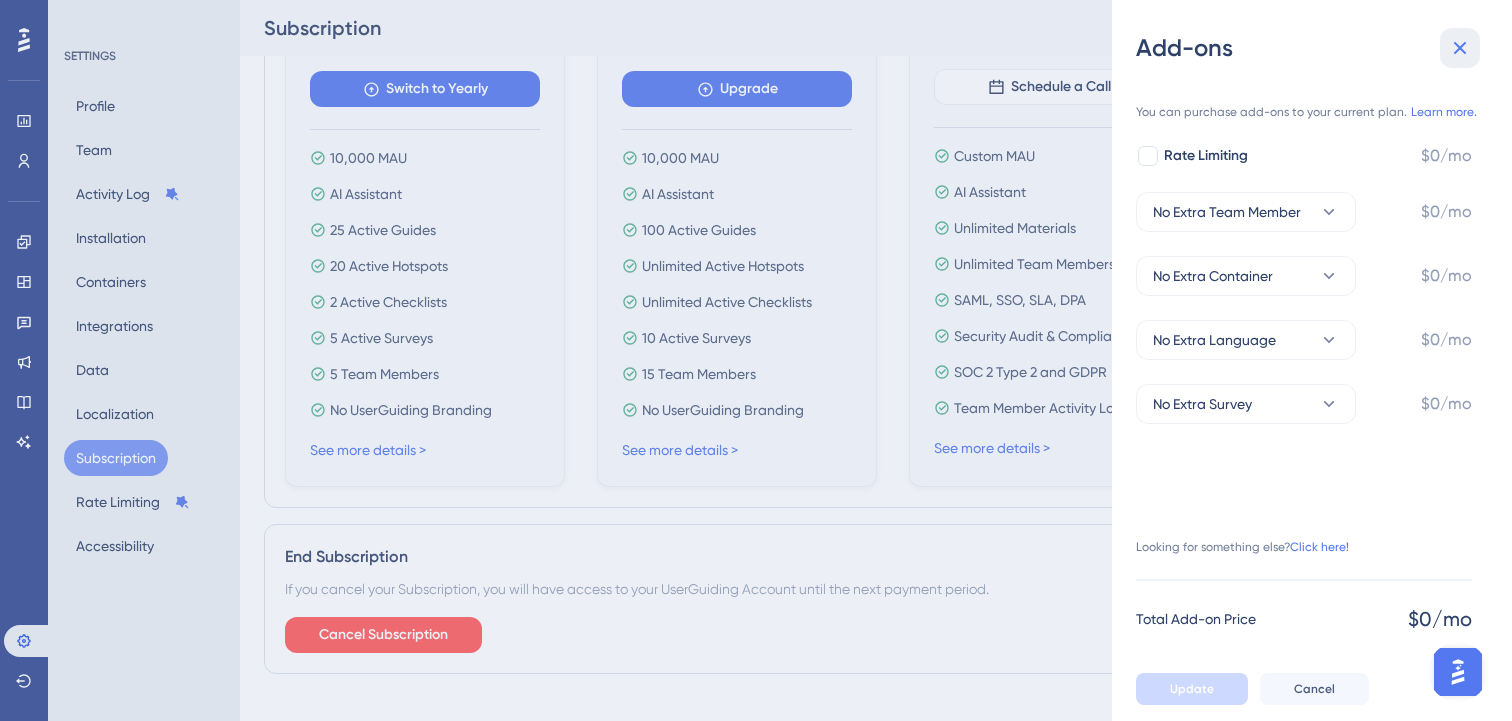 click at bounding box center (1460, 48) 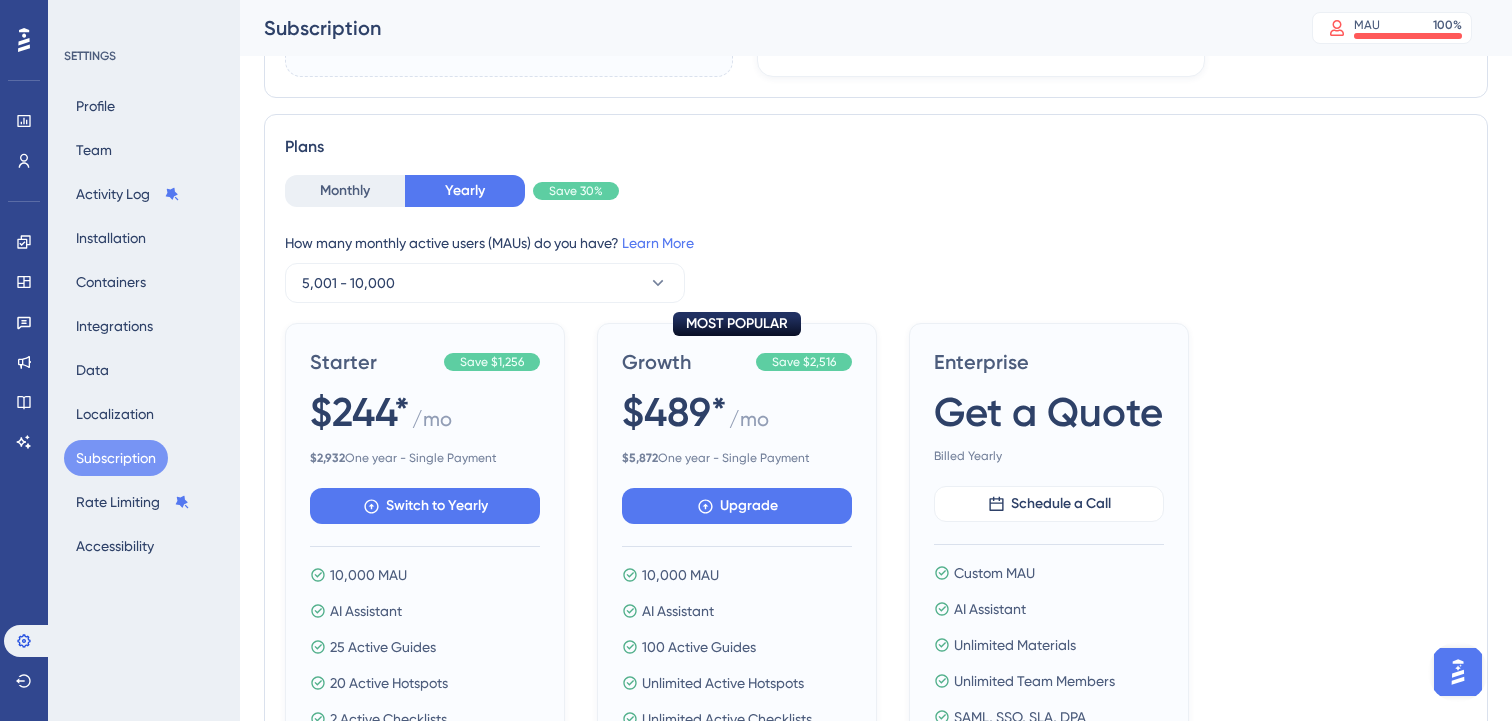 scroll, scrollTop: 33, scrollLeft: 0, axis: vertical 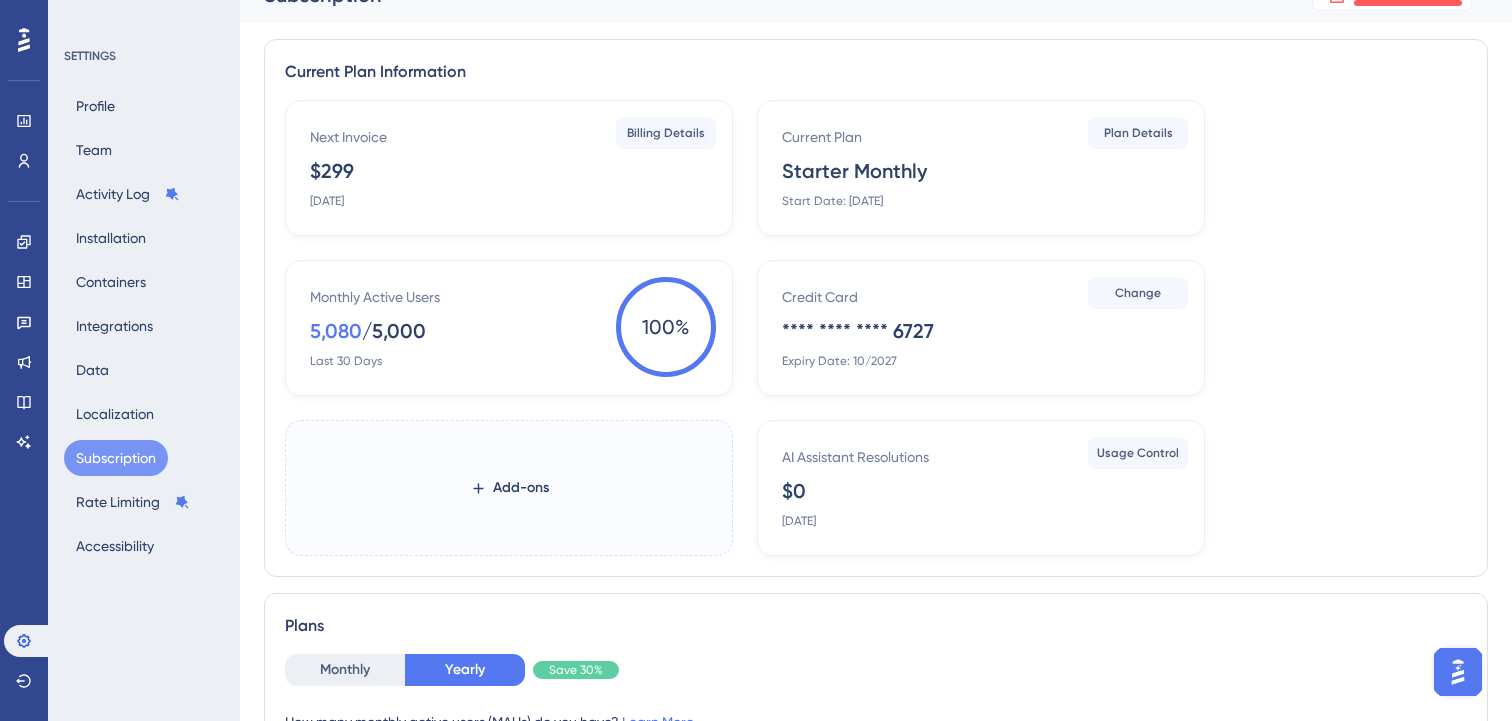 click on "Monthly Active Users 5,080 / 5,000 Last 30 Days" at bounding box center [513, 327] 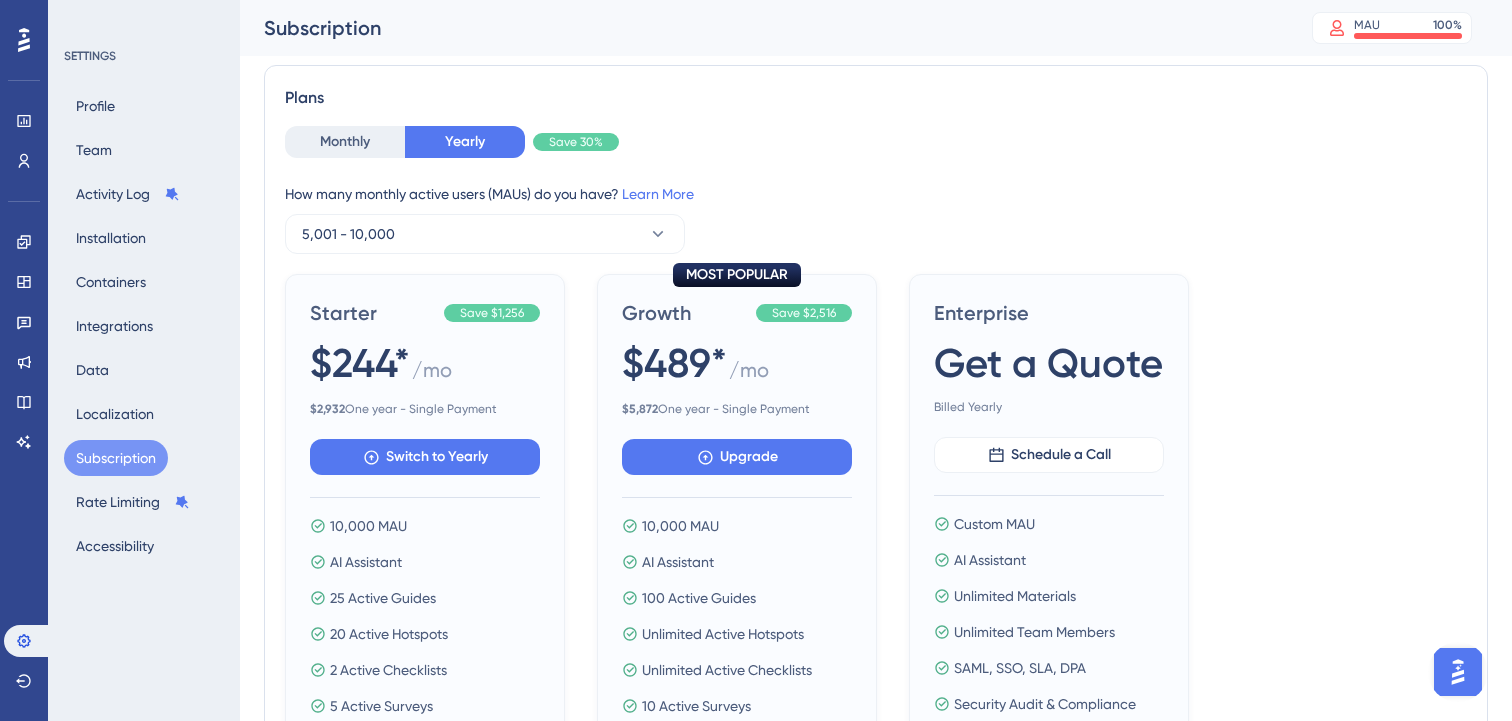 scroll, scrollTop: 0, scrollLeft: 0, axis: both 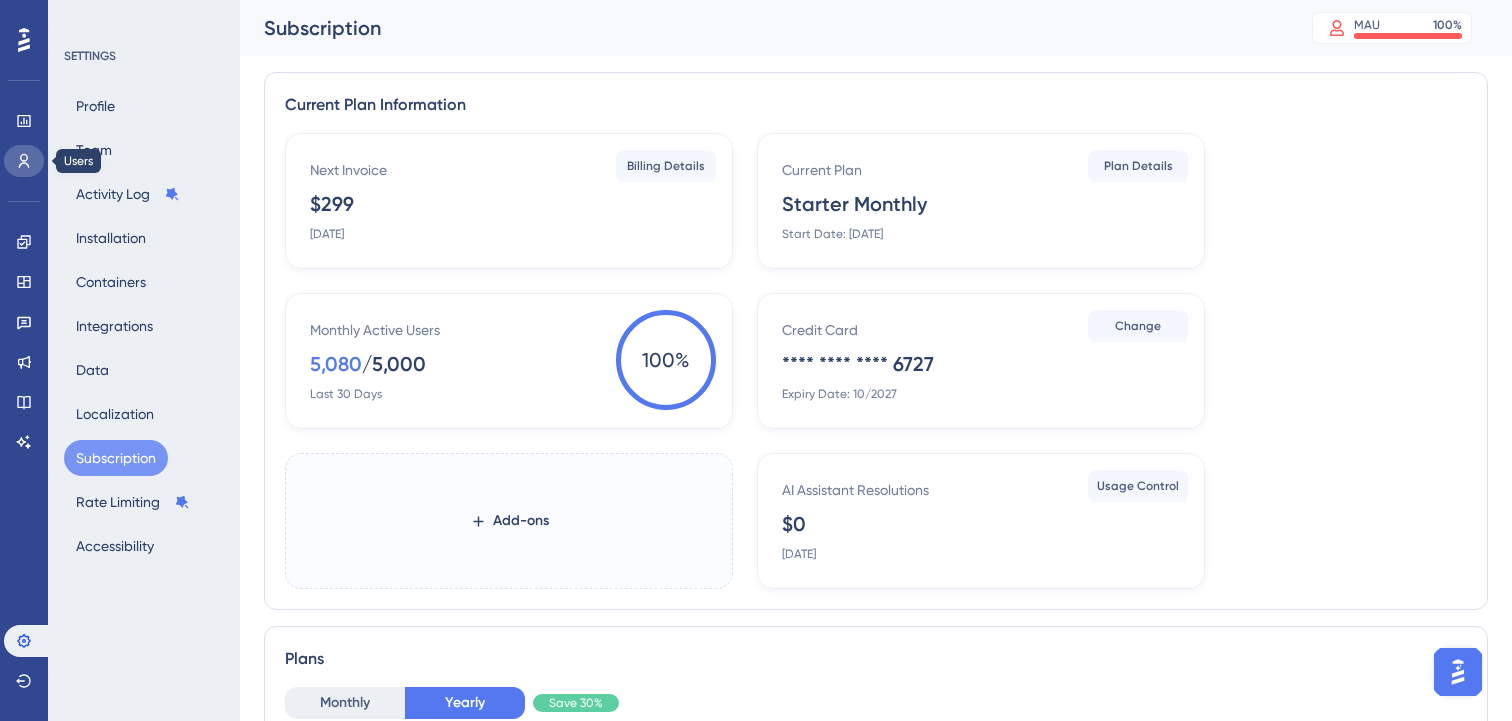 click at bounding box center [24, 161] 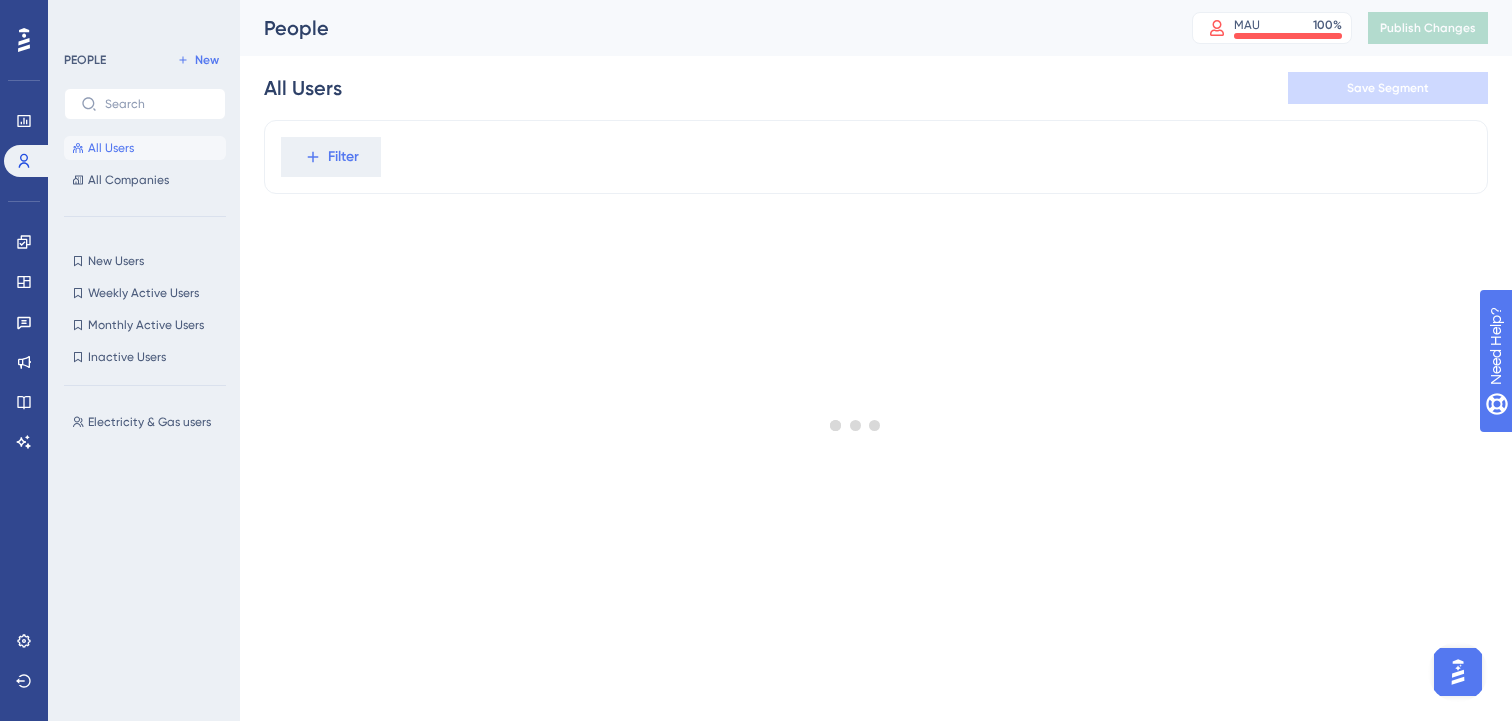 scroll, scrollTop: 0, scrollLeft: 0, axis: both 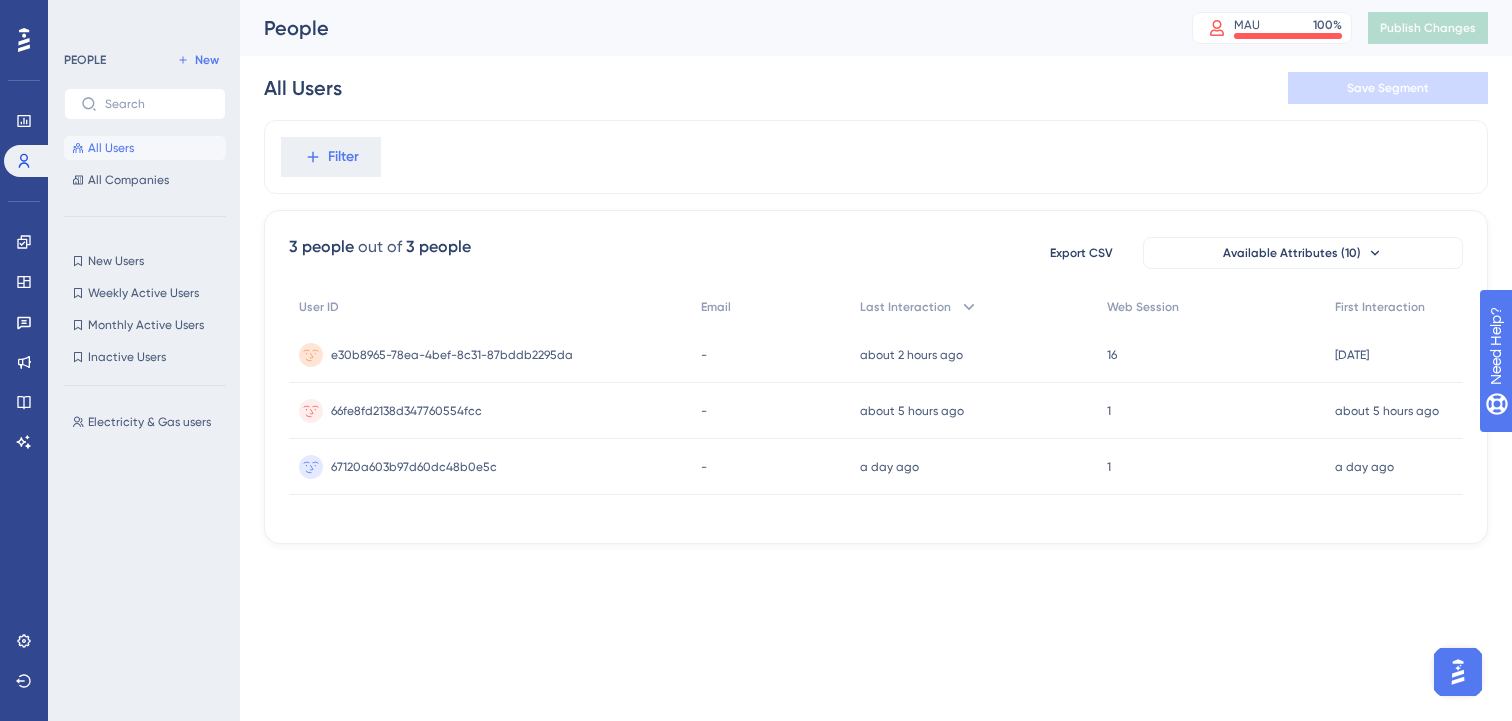 click on "All Users" at bounding box center (111, 148) 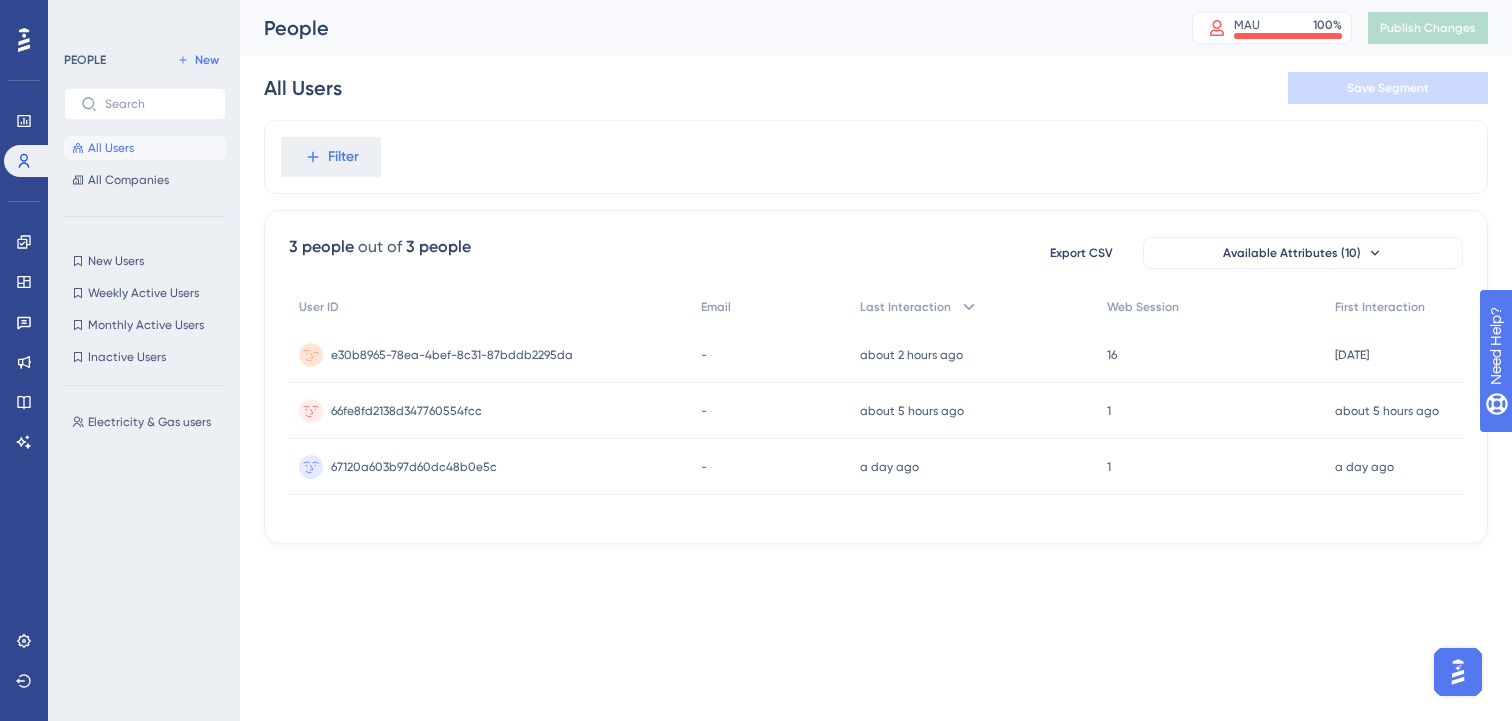 click on "e30b8965-78ea-4bef-8c31-87bddb2295da" at bounding box center [452, 355] 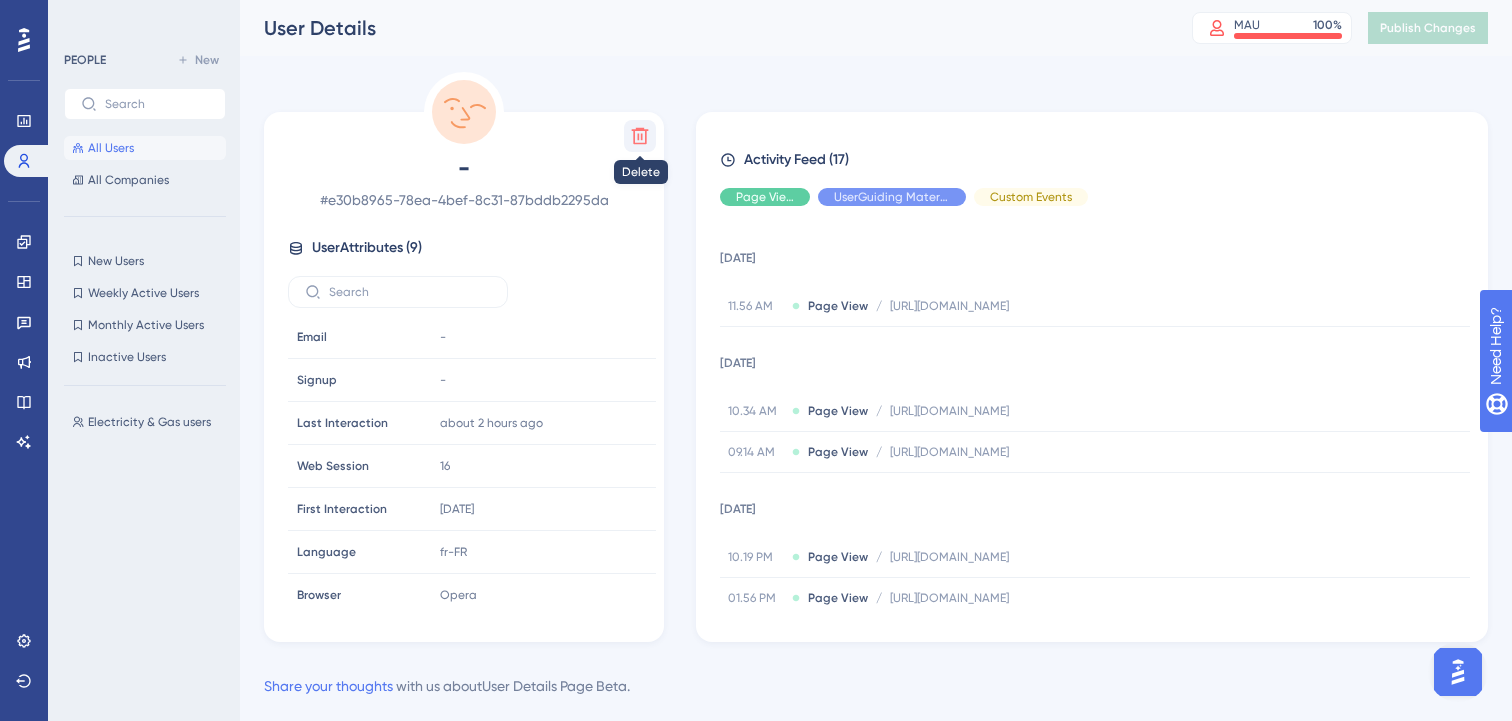 click 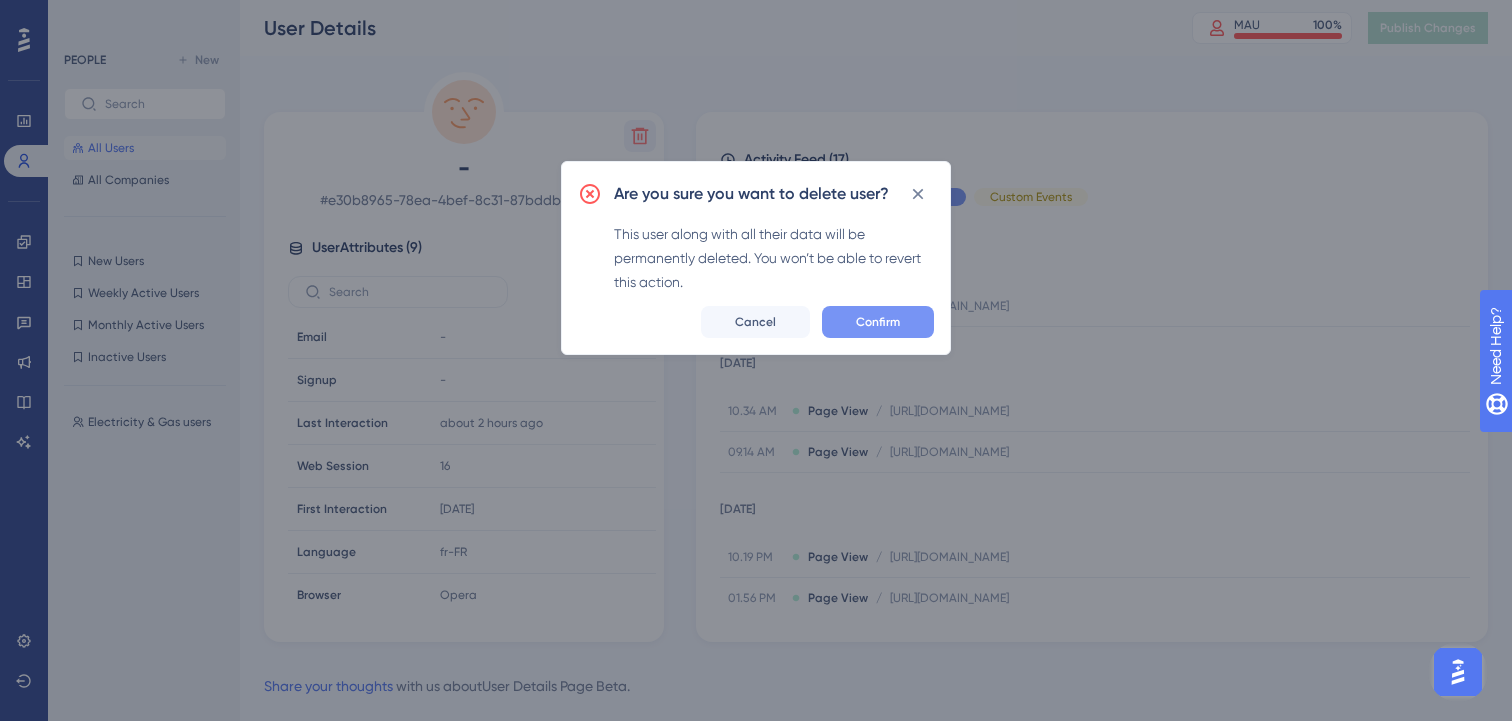 click on "Confirm" at bounding box center (878, 322) 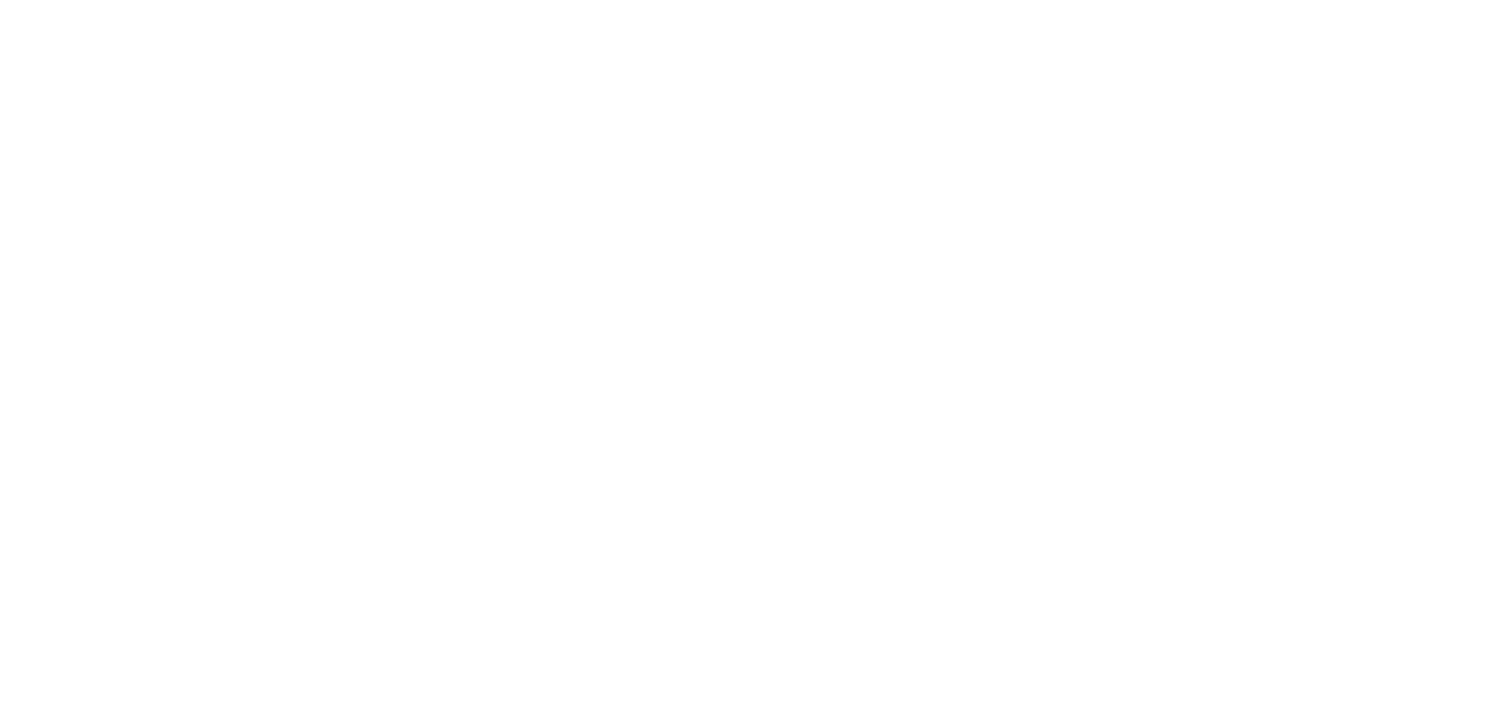 scroll, scrollTop: 0, scrollLeft: 0, axis: both 